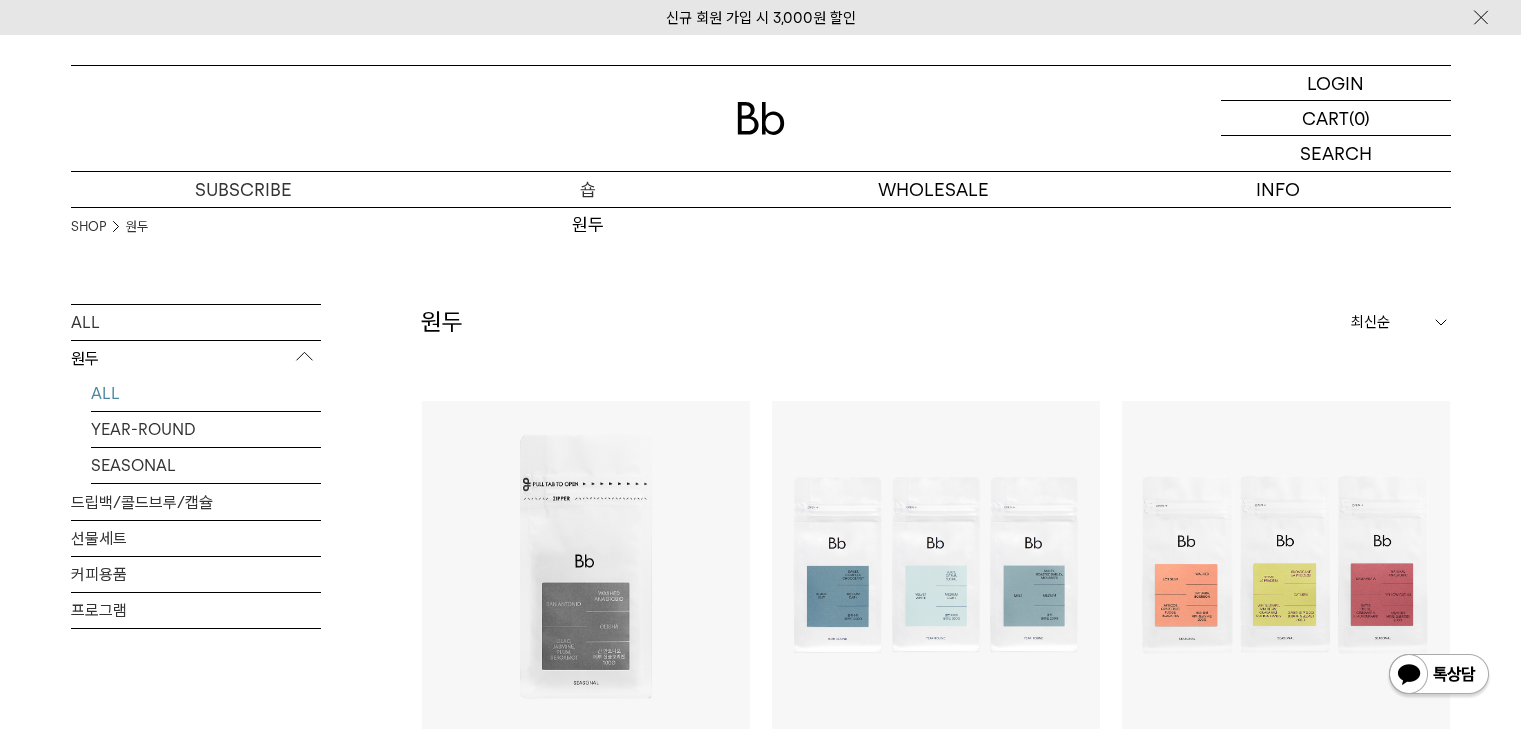 scroll, scrollTop: 0, scrollLeft: 0, axis: both 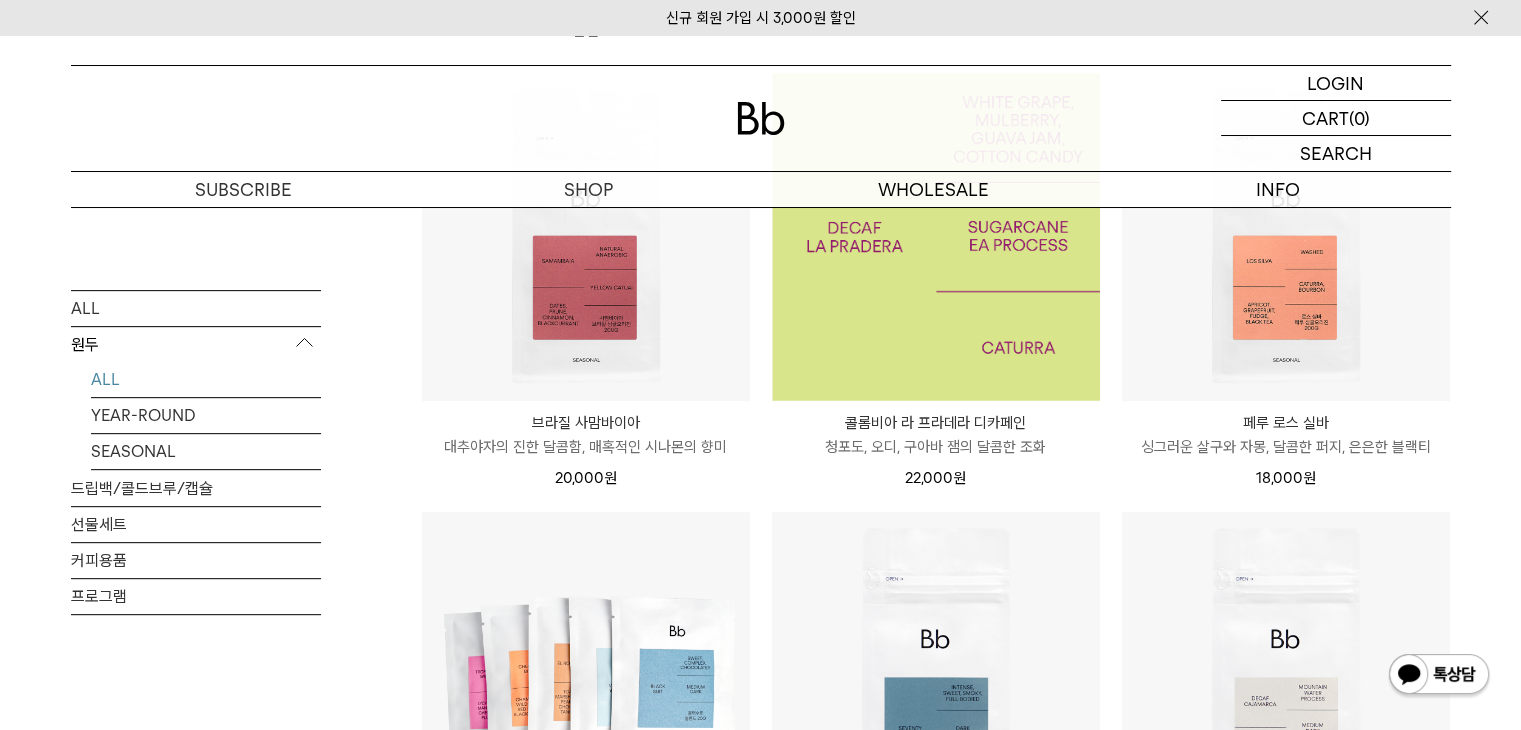click at bounding box center [936, 237] 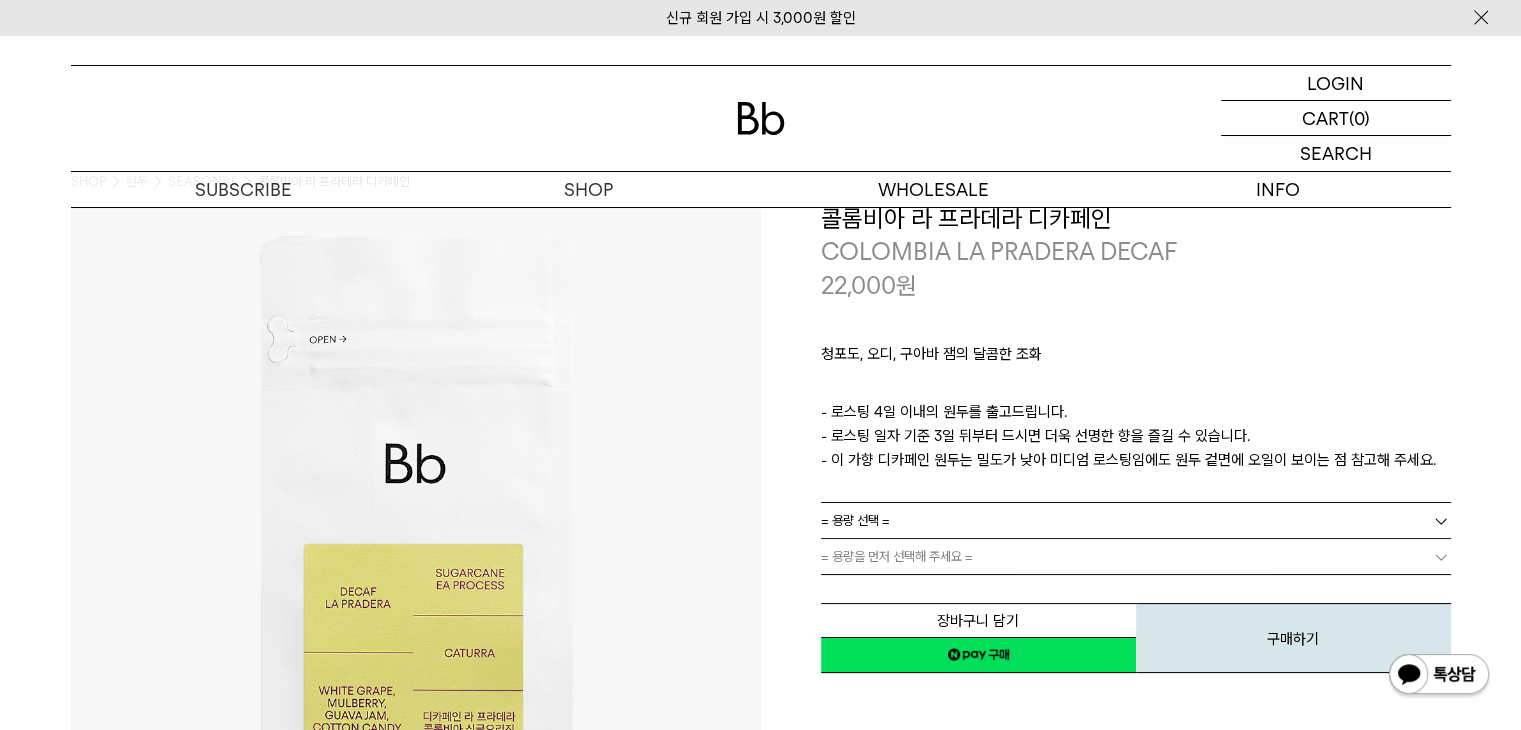 scroll, scrollTop: 200, scrollLeft: 0, axis: vertical 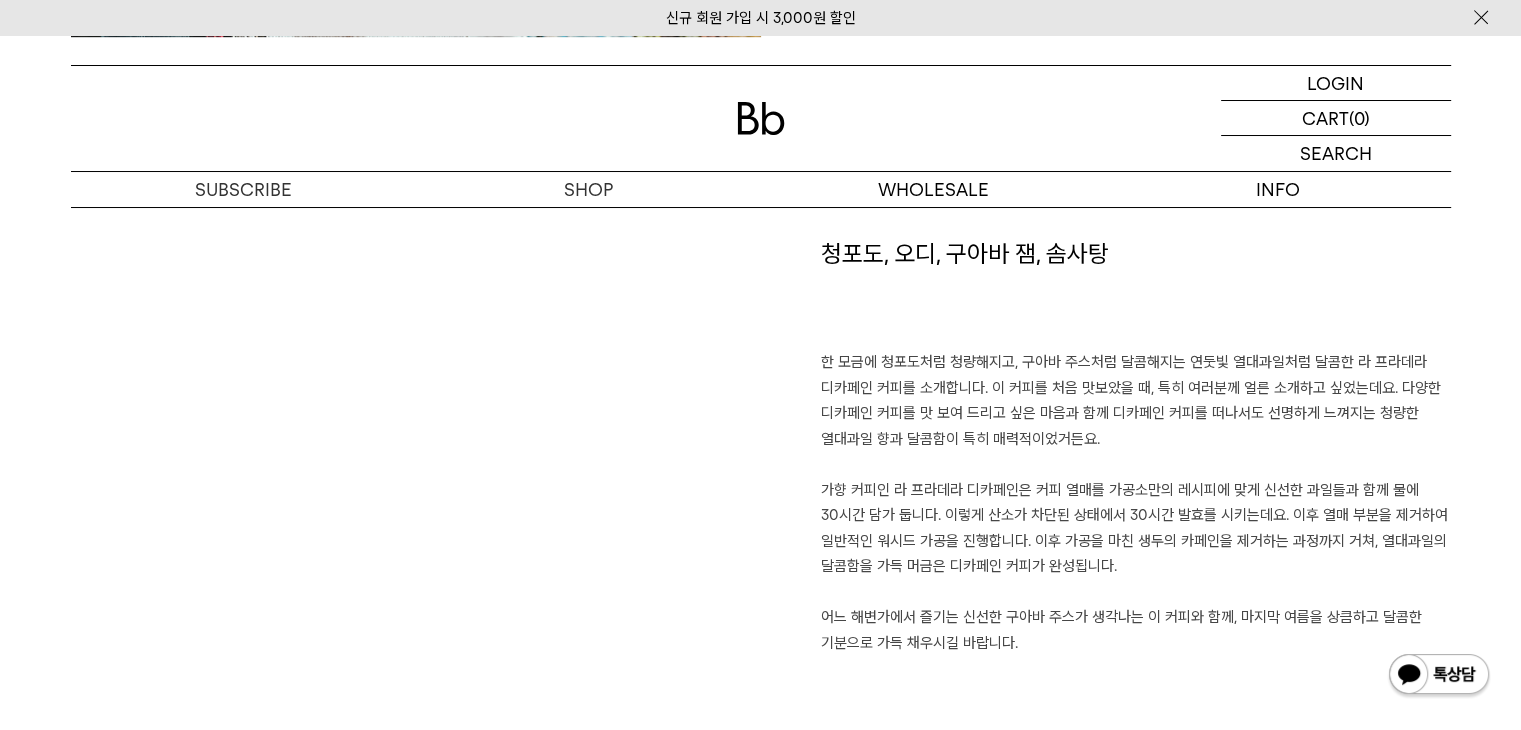 drag, startPoint x: 1308, startPoint y: 545, endPoint x: 1312, endPoint y: 561, distance: 16.492422 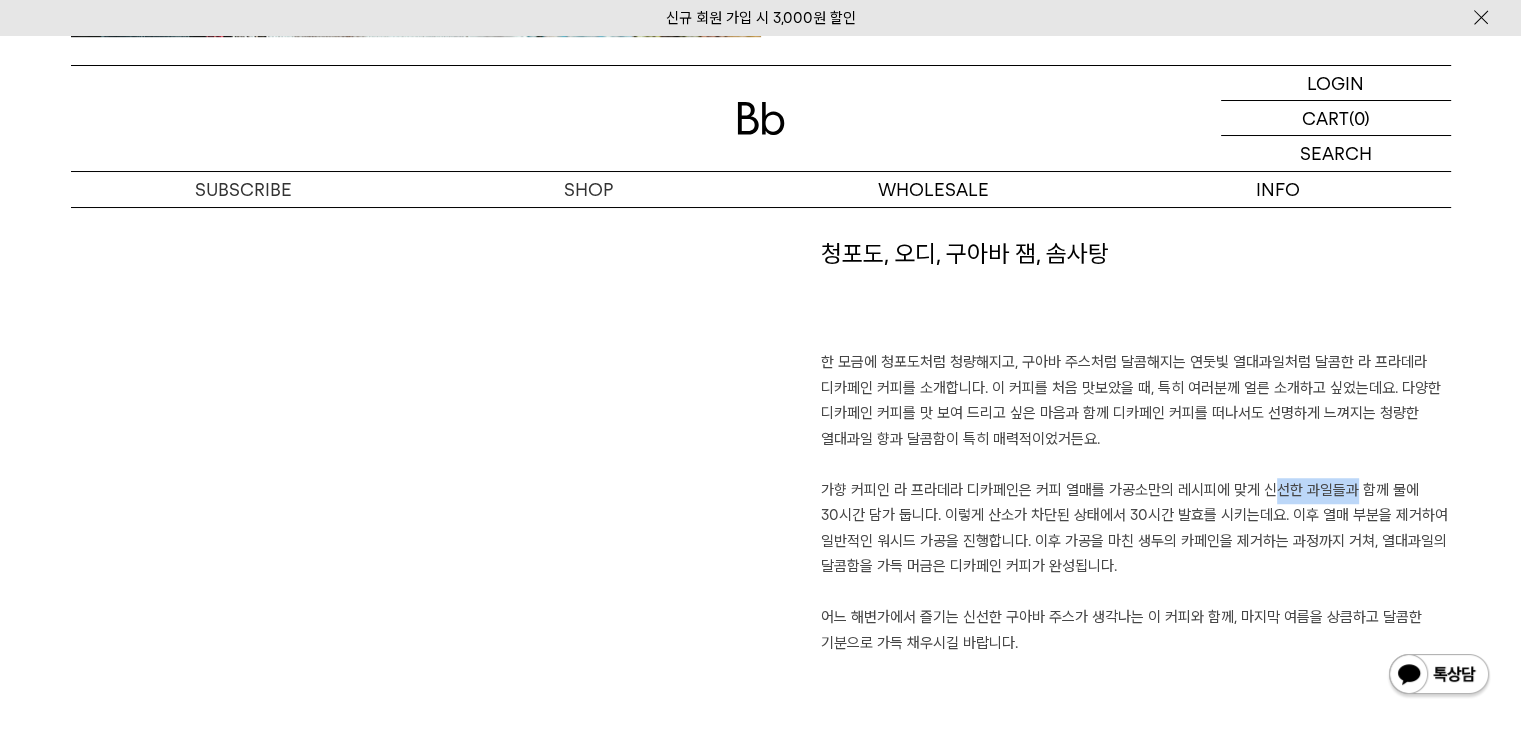 drag, startPoint x: 1248, startPoint y: 494, endPoint x: 1325, endPoint y: 487, distance: 77.31753 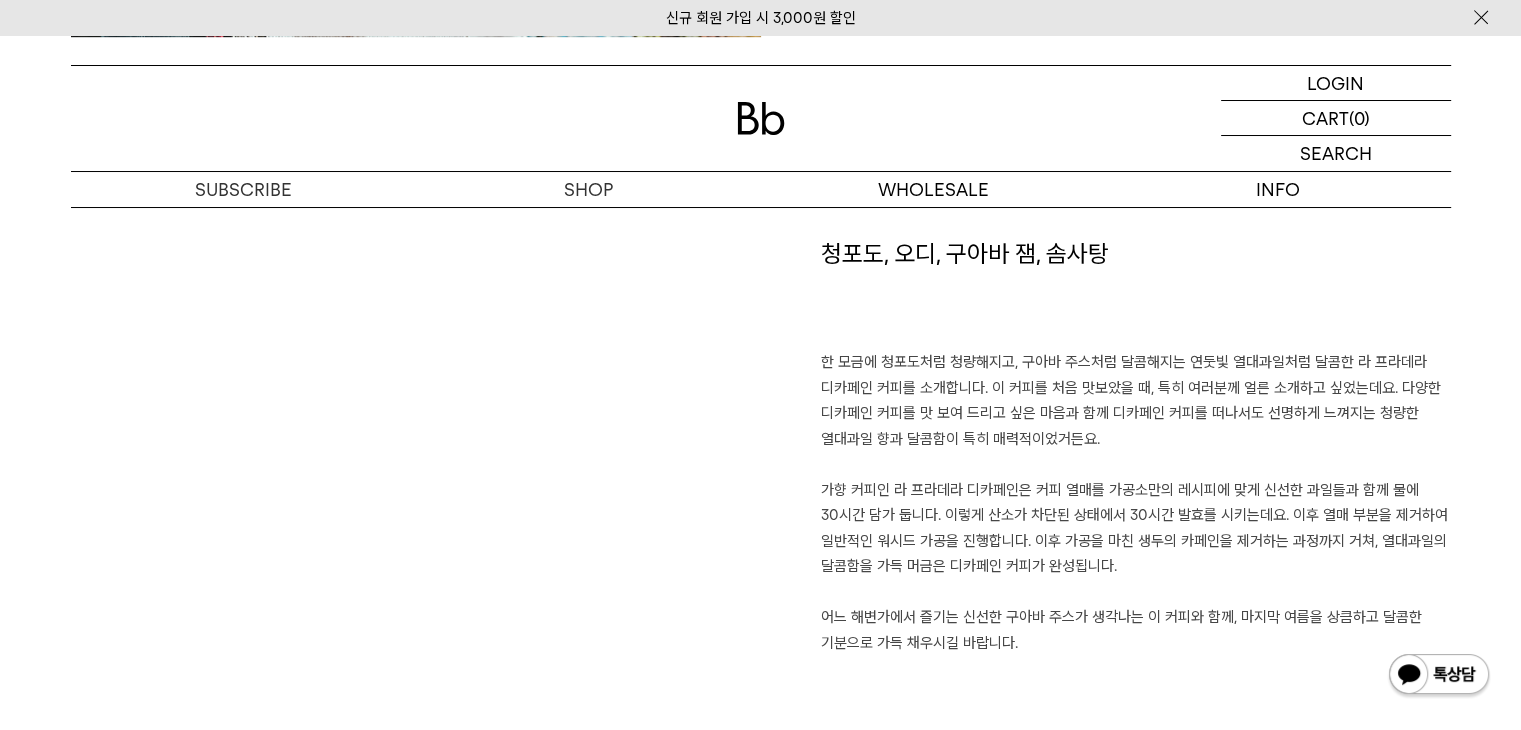 click on "한 모금에 청포도처럼 청량해지고, 구아바 주스처럼 달콤해지는 연둣빛 열대과일처럼 달콤한 라 프라데라 디카페인 커피를 소개합니다. 이 커피를 처음 맛보았을 때, 특히 여러분께 얼른 소개하고 싶었는데요. 다양한 디카페인 커피를 맛 보여 드리고 싶은 마음과 함께 디카페인 커피를 떠나서도 선명하게 느껴지는 청량한 열대과일 향과 달콤함이 특히 매력적이었거든요.
가향 커피인 라 프라데라 디카페인은 커피 열매를 가공소만의 레시피에 맞게 신선한 과일들과 함께 물에 30시간 담가 둡니다. 이렇게 산소가 차단된 상태에서 30시간 발효를 시키는데요. 이후 열매 부분을 제거하여 일반적인 워시드 가공을 진행합니다. 이후 가공을 마친 생두의 카페인을 제거하는 과정까지 거쳐, 열대과일의 달콤함을 가득 머금은 디카페인 커피가 완성됩니다." at bounding box center [1136, 503] 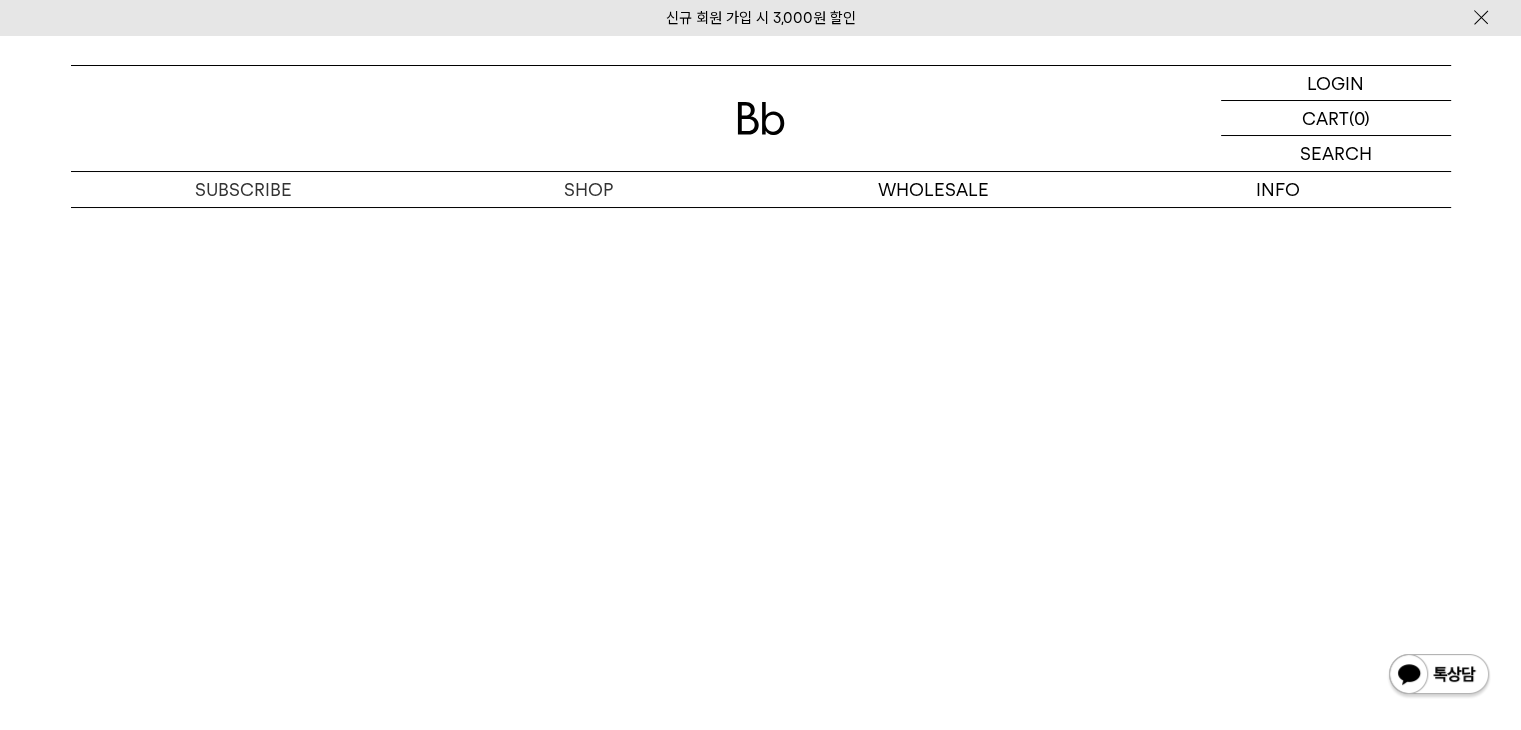 scroll, scrollTop: 4100, scrollLeft: 0, axis: vertical 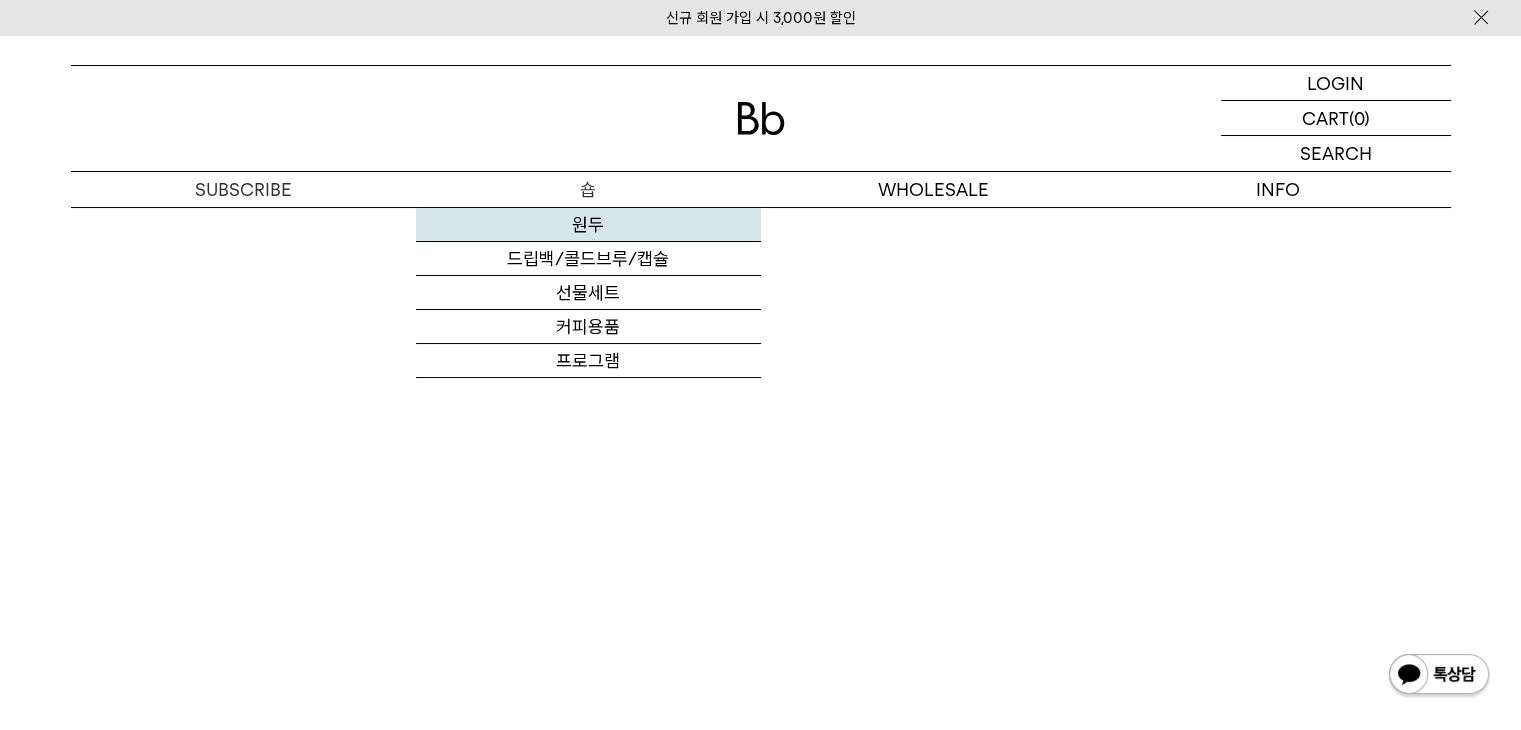 click on "원두" at bounding box center [588, 225] 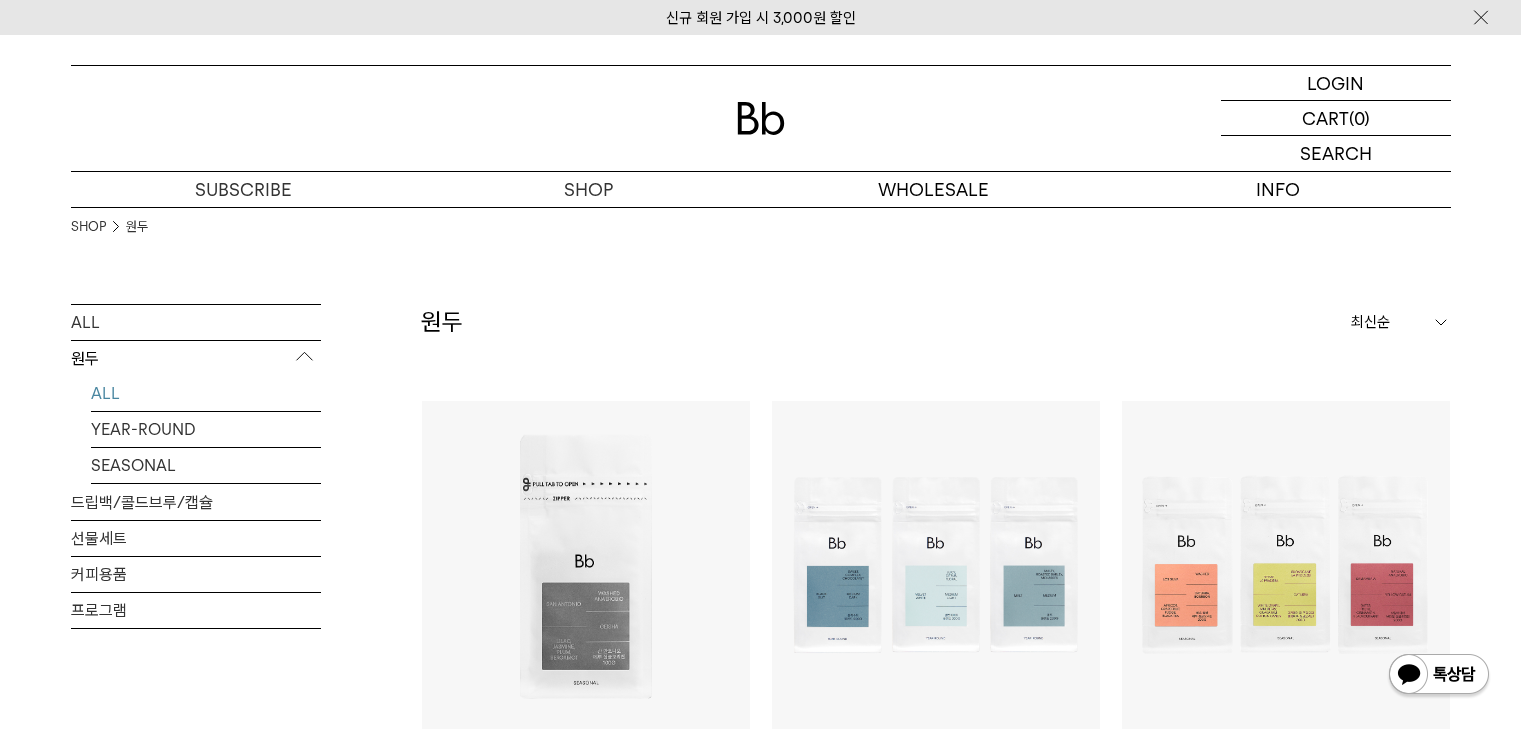 scroll, scrollTop: 0, scrollLeft: 0, axis: both 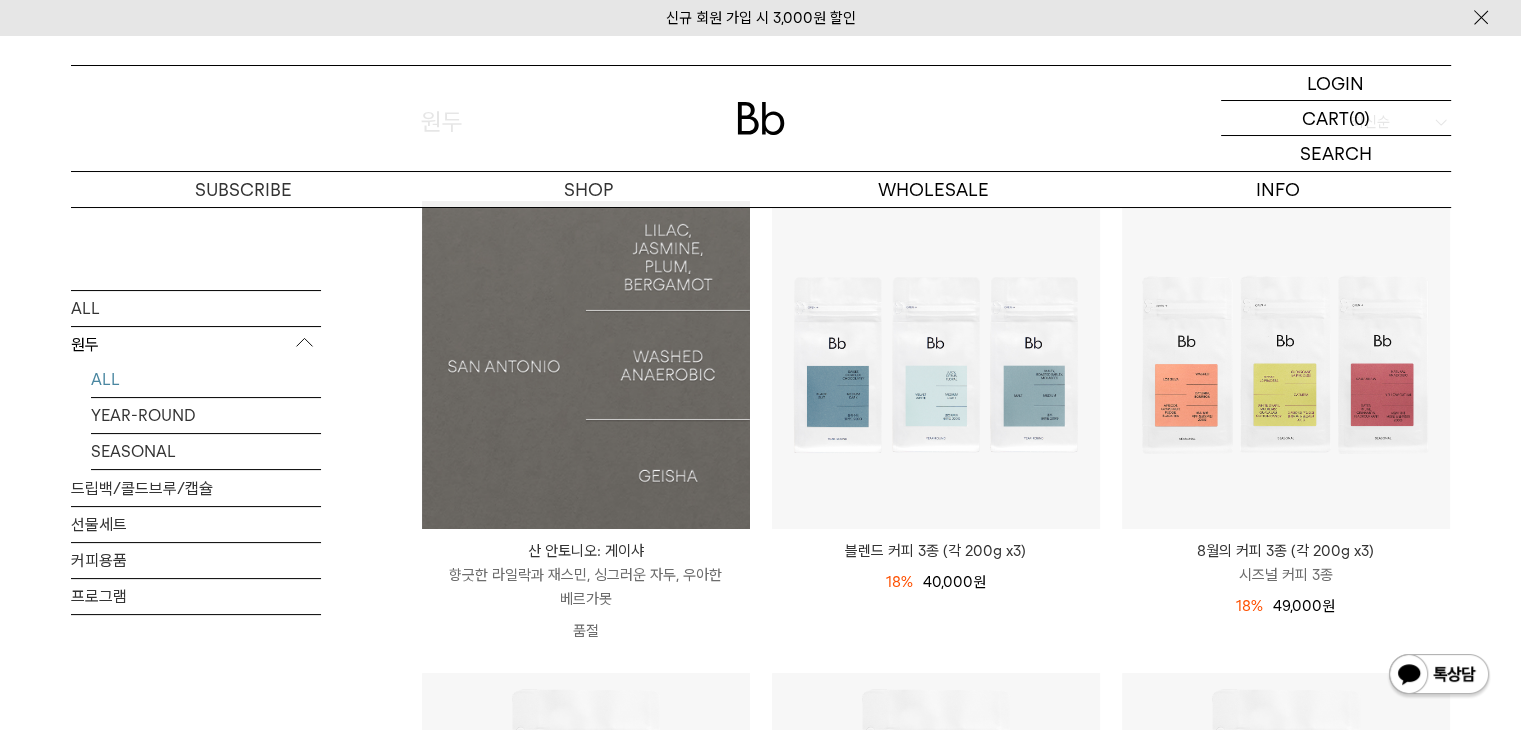 click at bounding box center [586, 365] 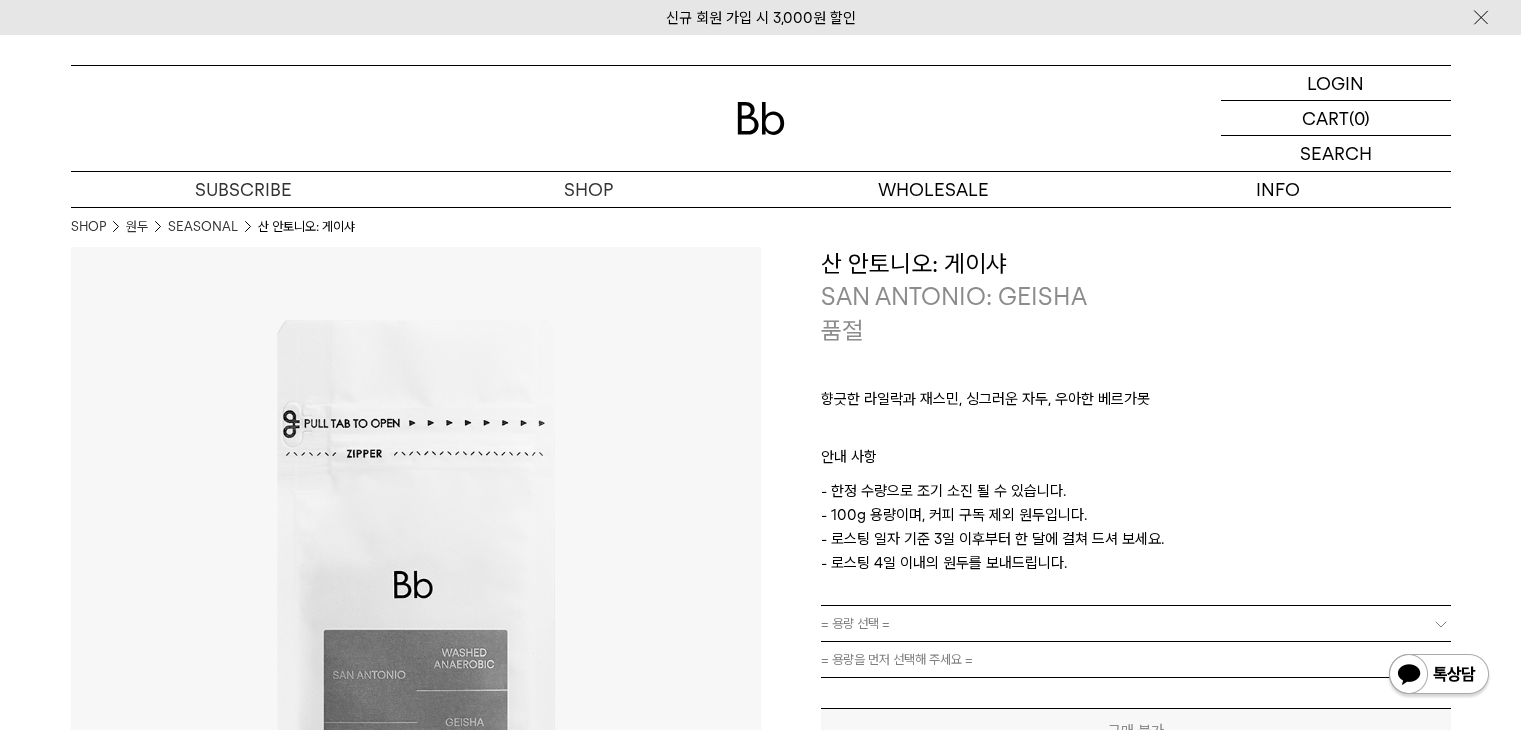 scroll, scrollTop: 0, scrollLeft: 0, axis: both 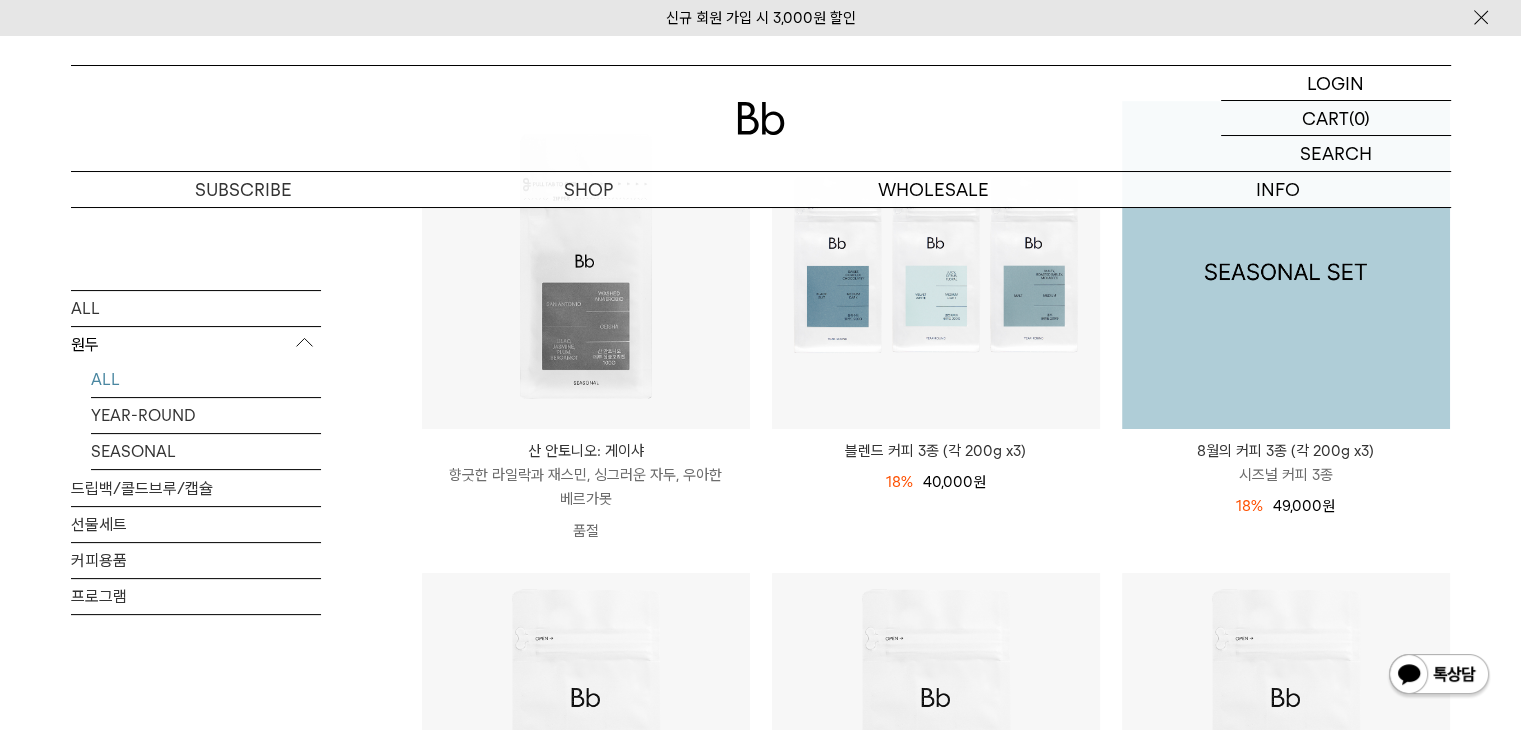 click at bounding box center [1286, 265] 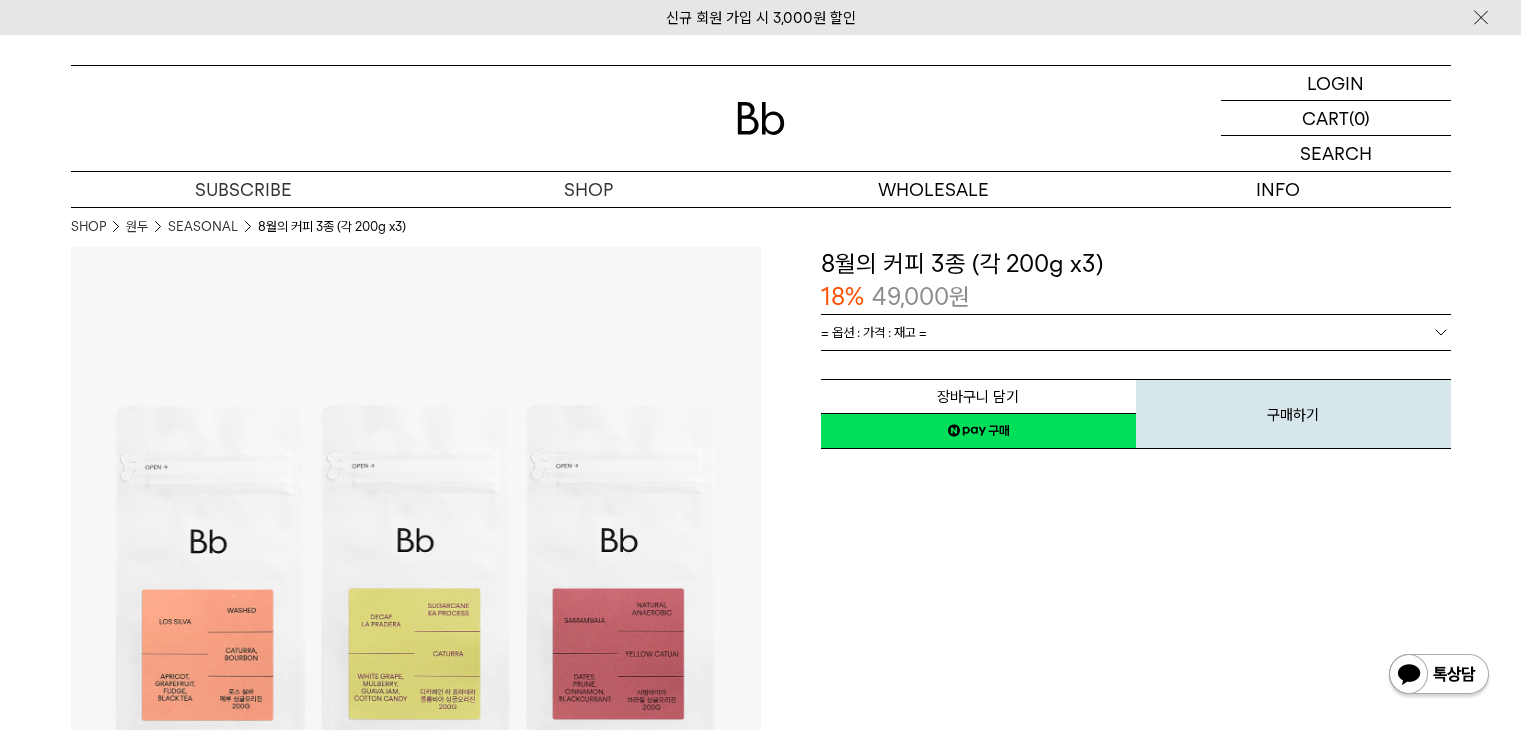 scroll, scrollTop: 0, scrollLeft: 0, axis: both 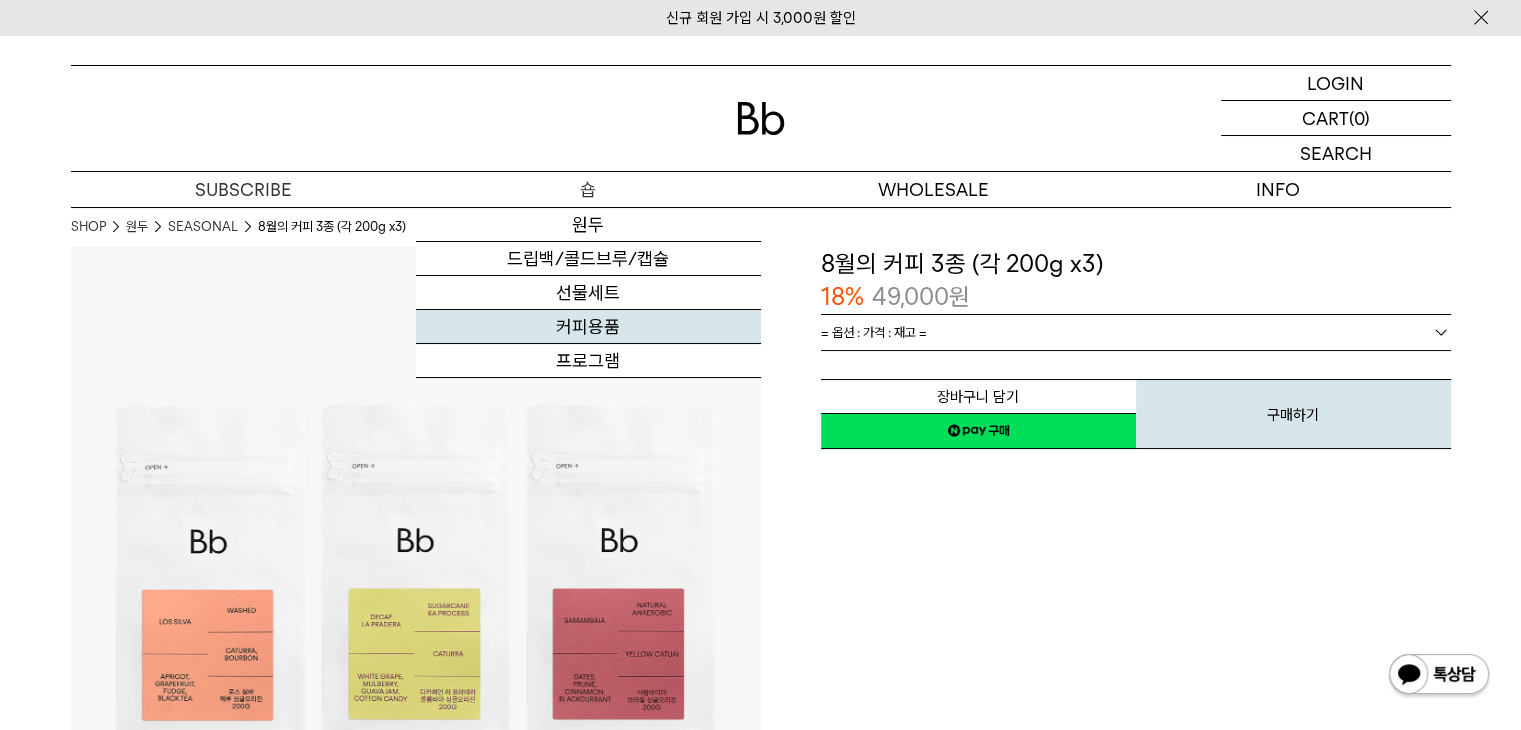 click on "커피용품" at bounding box center [588, 327] 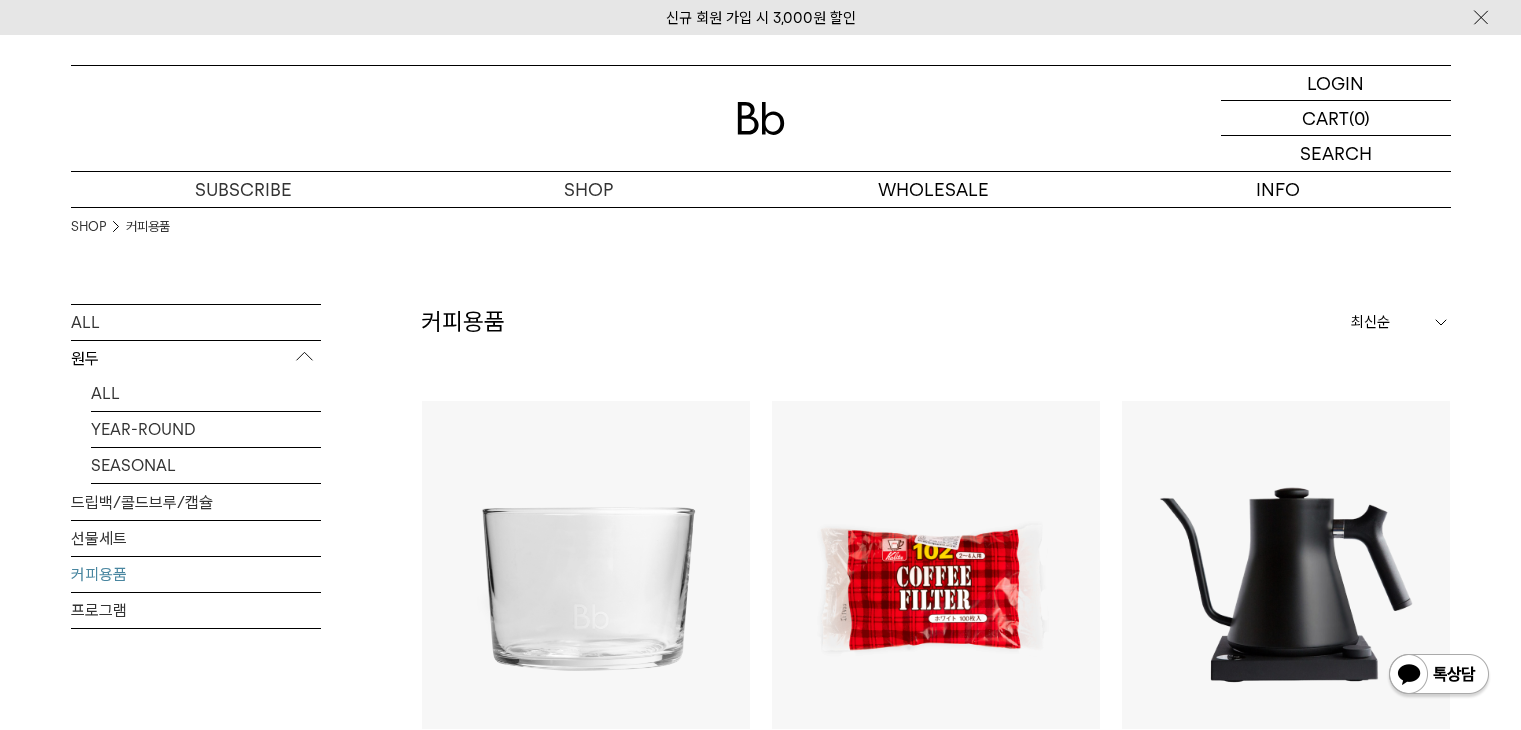 scroll, scrollTop: 1128, scrollLeft: 0, axis: vertical 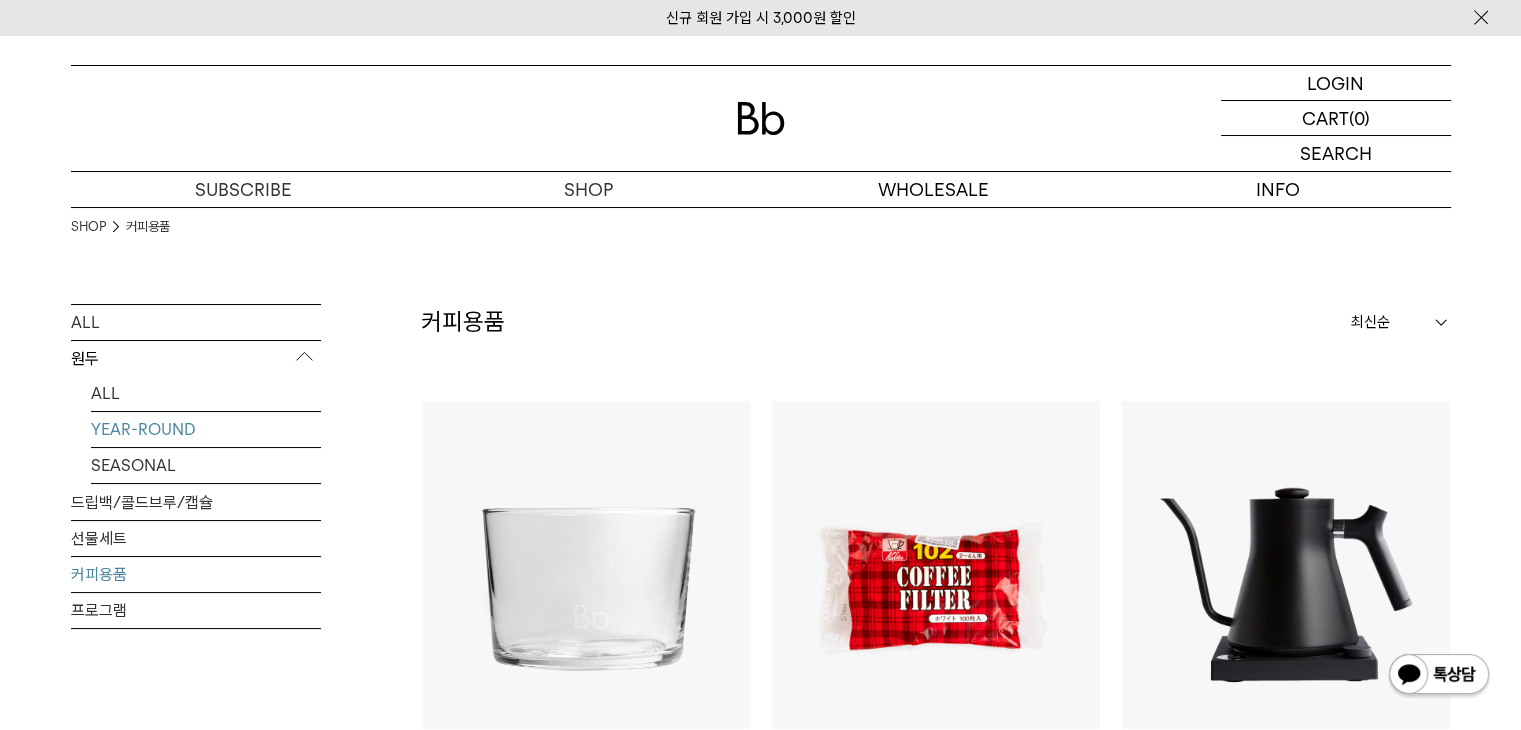 click on "YEAR-ROUND" at bounding box center (206, 429) 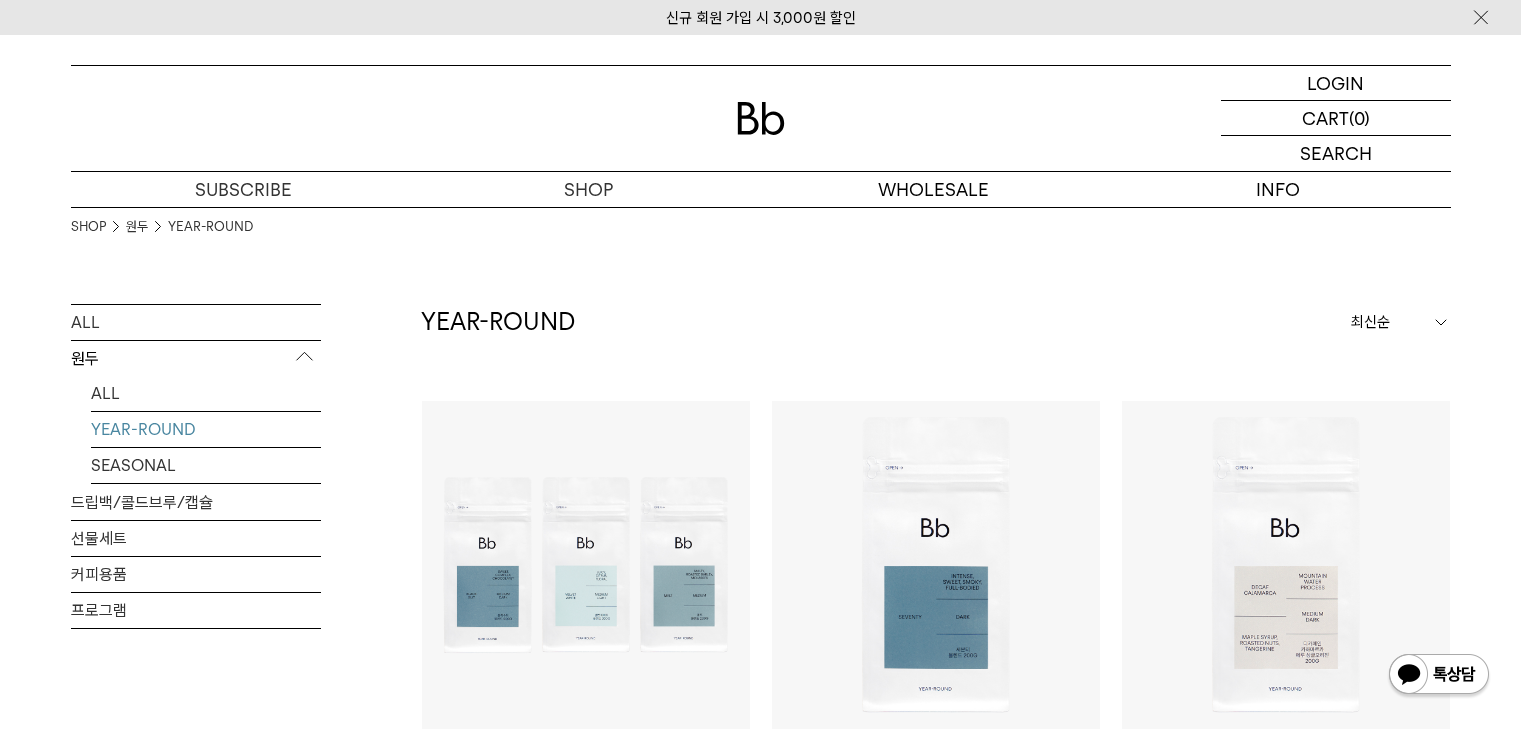 scroll, scrollTop: 0, scrollLeft: 0, axis: both 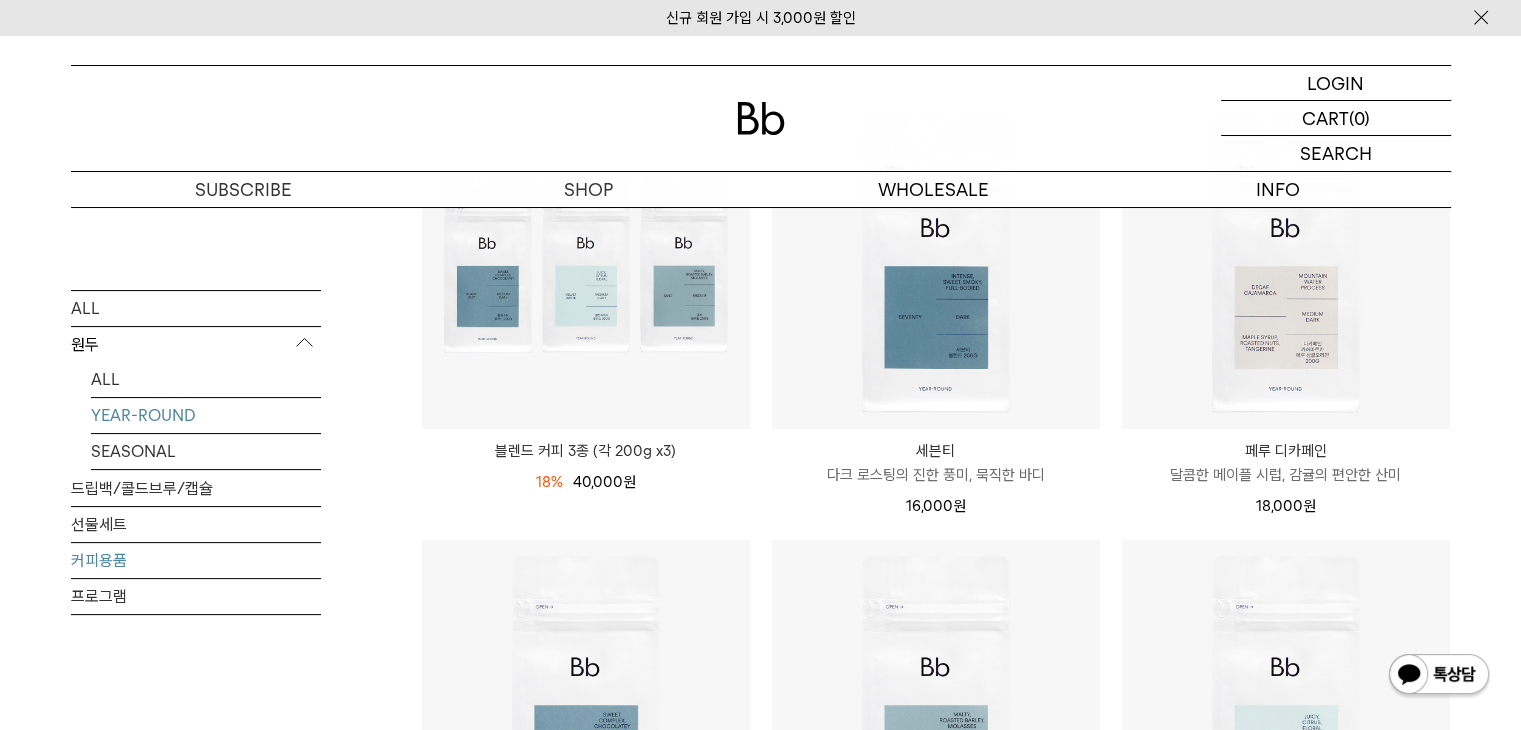 click on "커피용품" at bounding box center [196, 560] 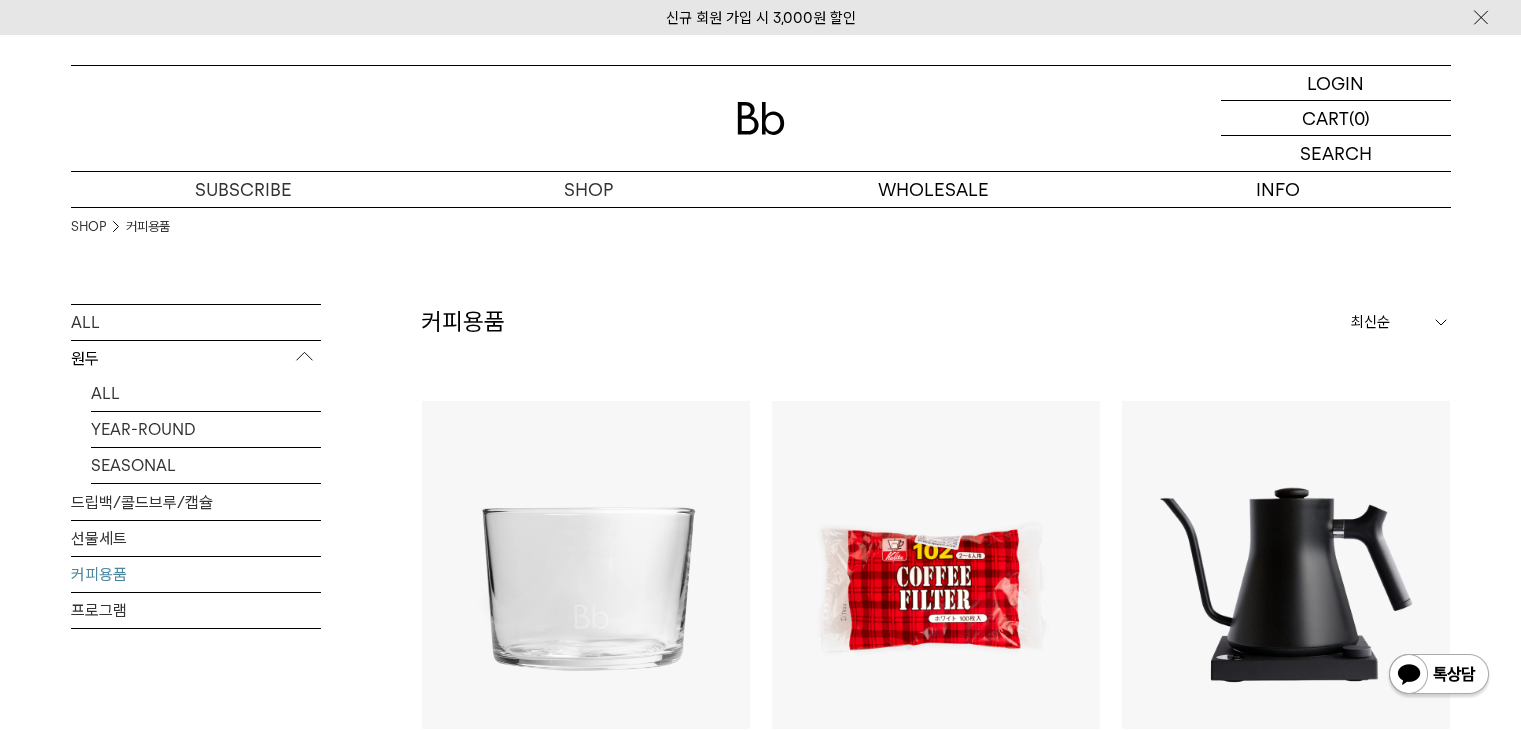 scroll, scrollTop: 0, scrollLeft: 0, axis: both 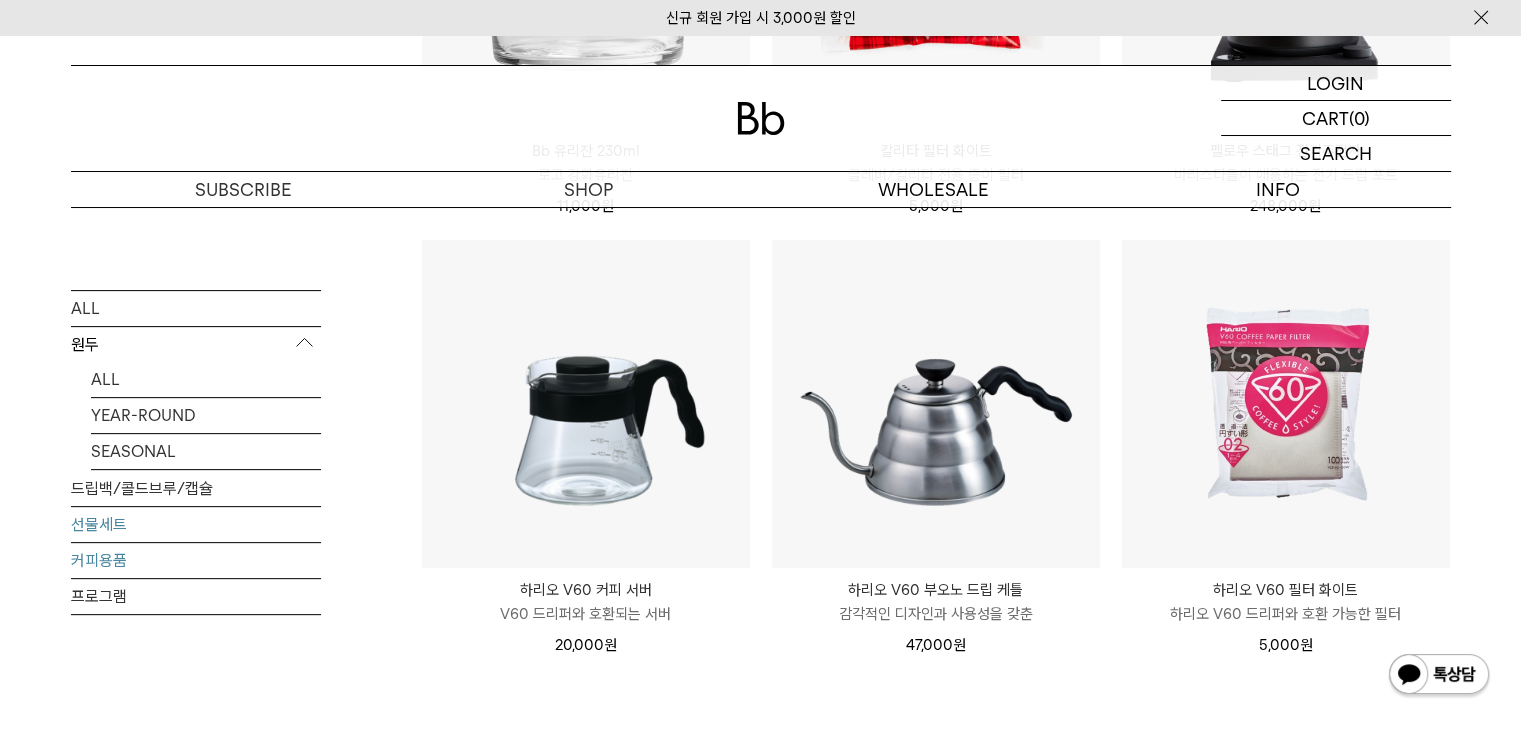click on "선물세트" at bounding box center (196, 524) 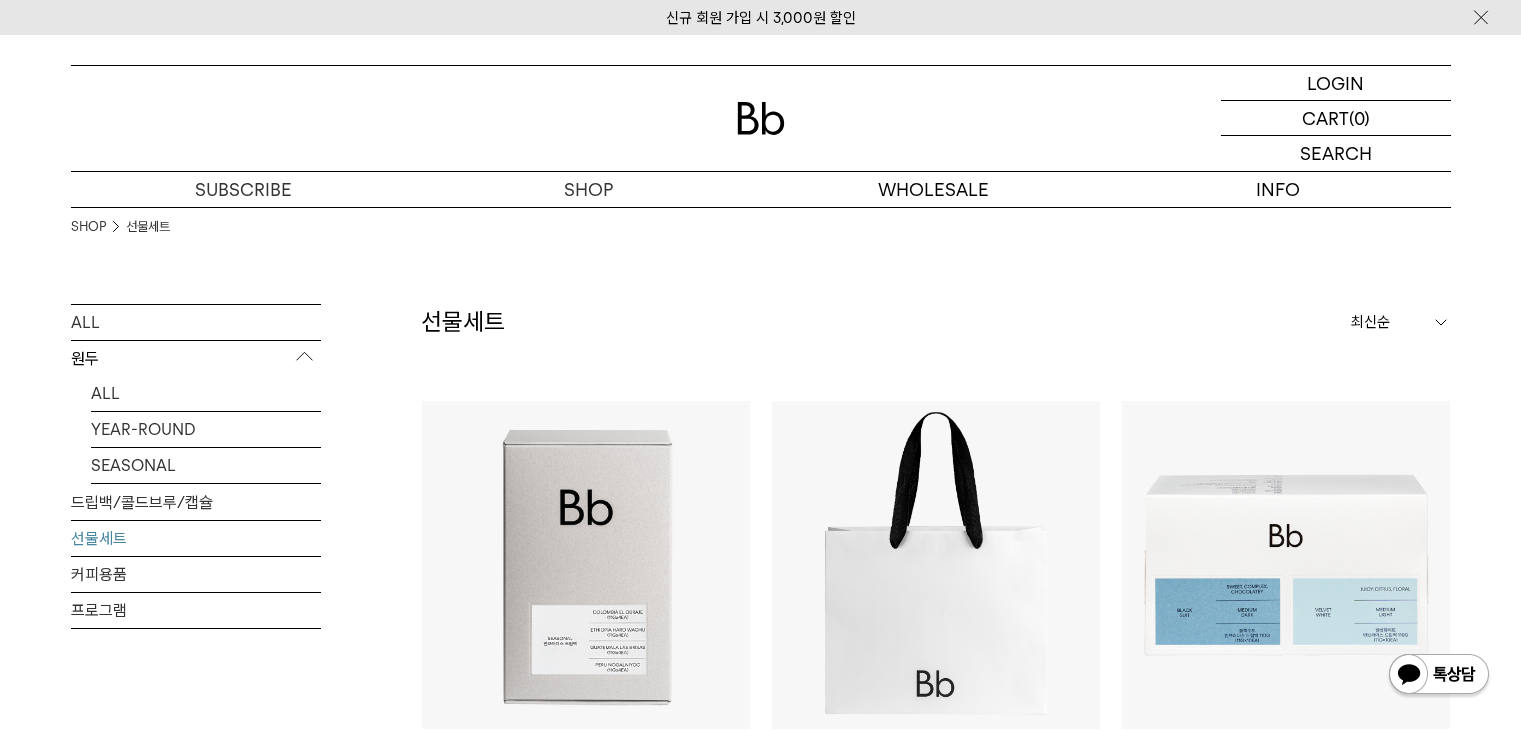 scroll, scrollTop: 0, scrollLeft: 0, axis: both 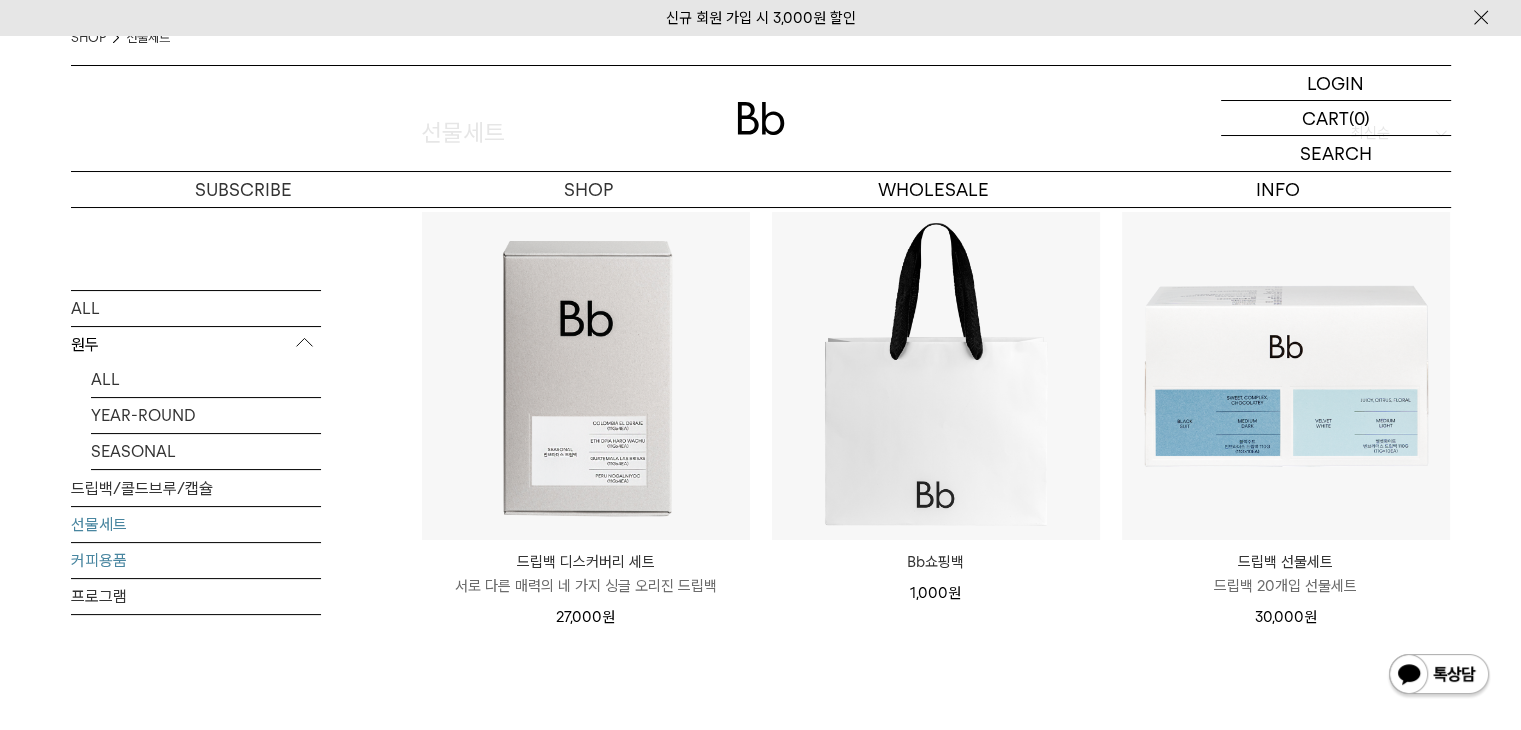 click on "커피용품" at bounding box center [196, 560] 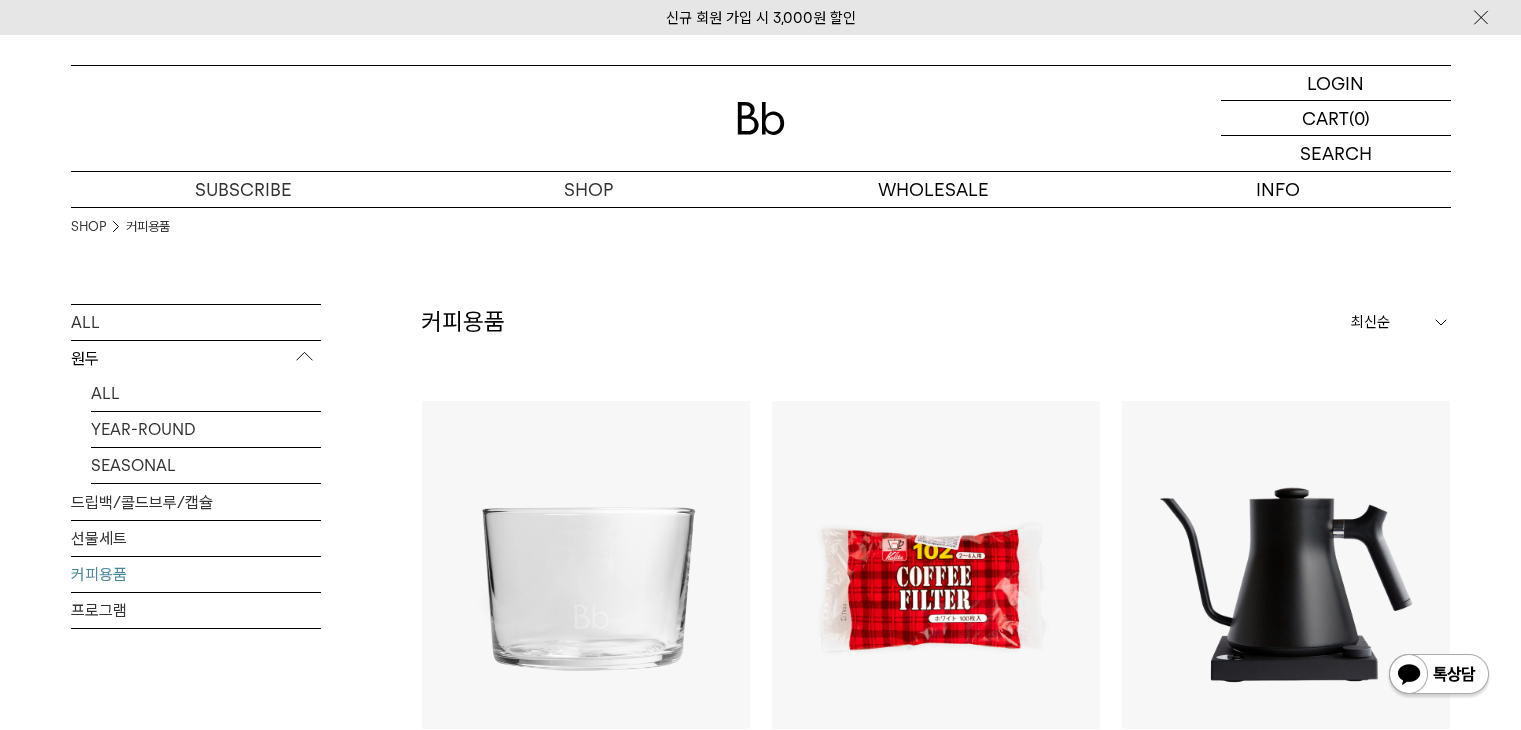 scroll, scrollTop: 0, scrollLeft: 0, axis: both 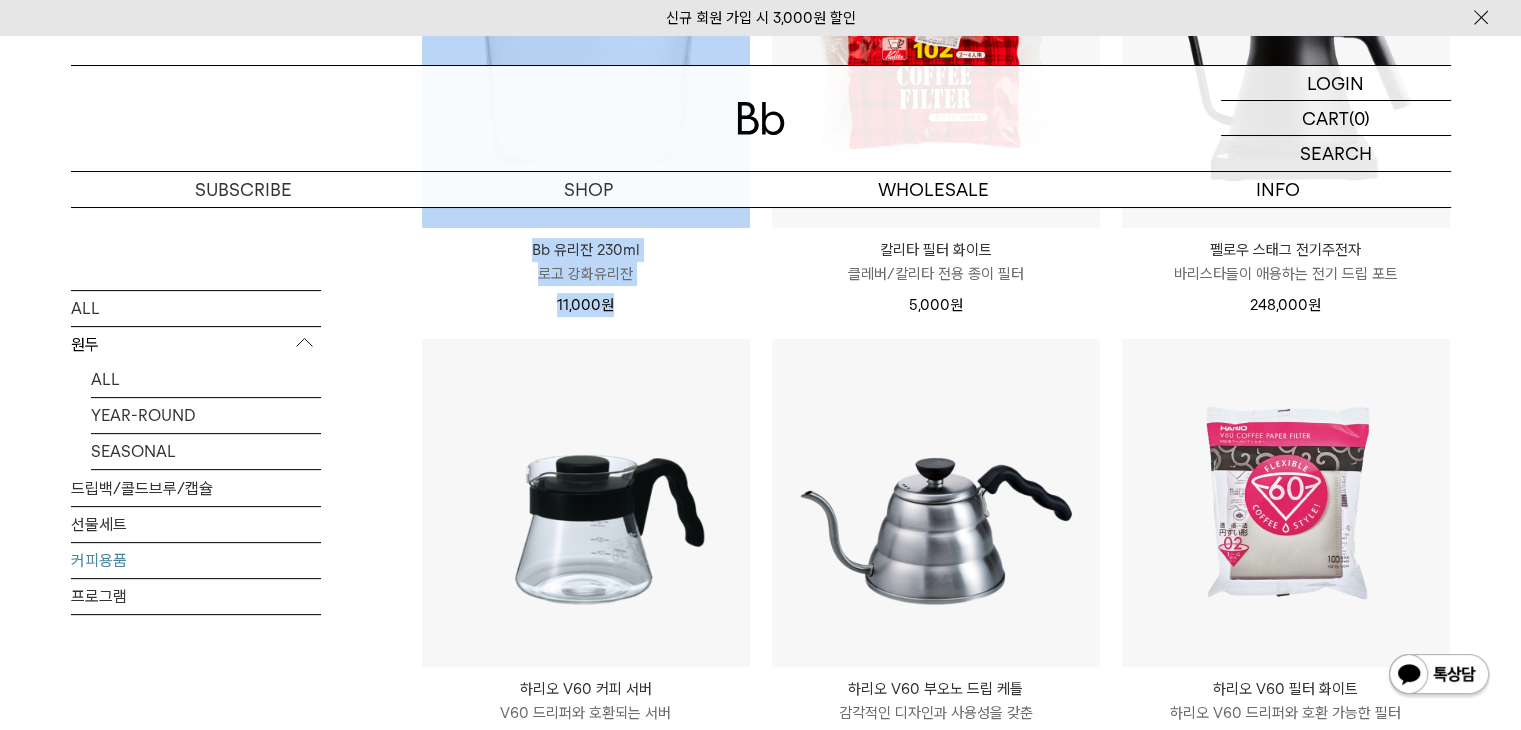 drag, startPoint x: 564, startPoint y: 268, endPoint x: 712, endPoint y: 314, distance: 154.98387 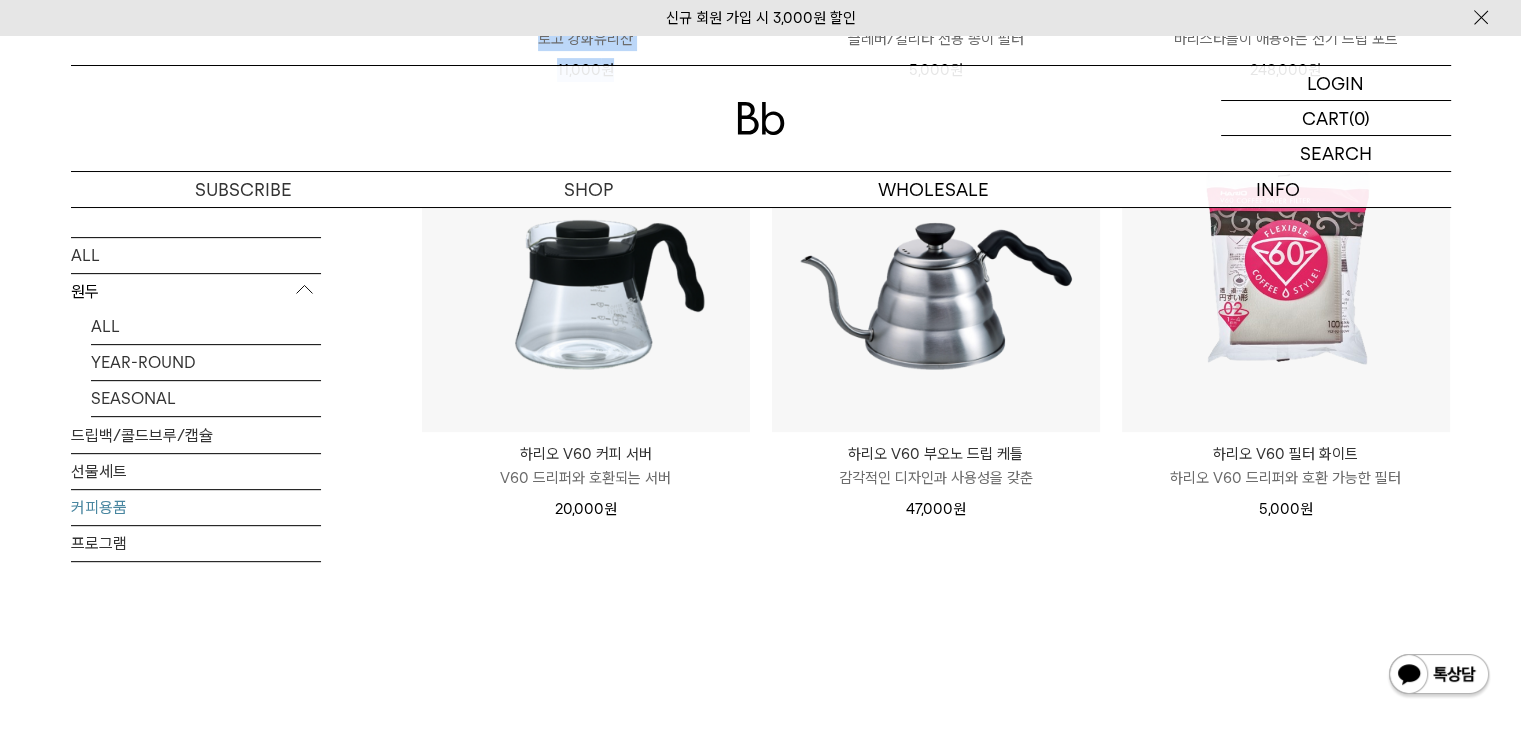 scroll, scrollTop: 1101, scrollLeft: 0, axis: vertical 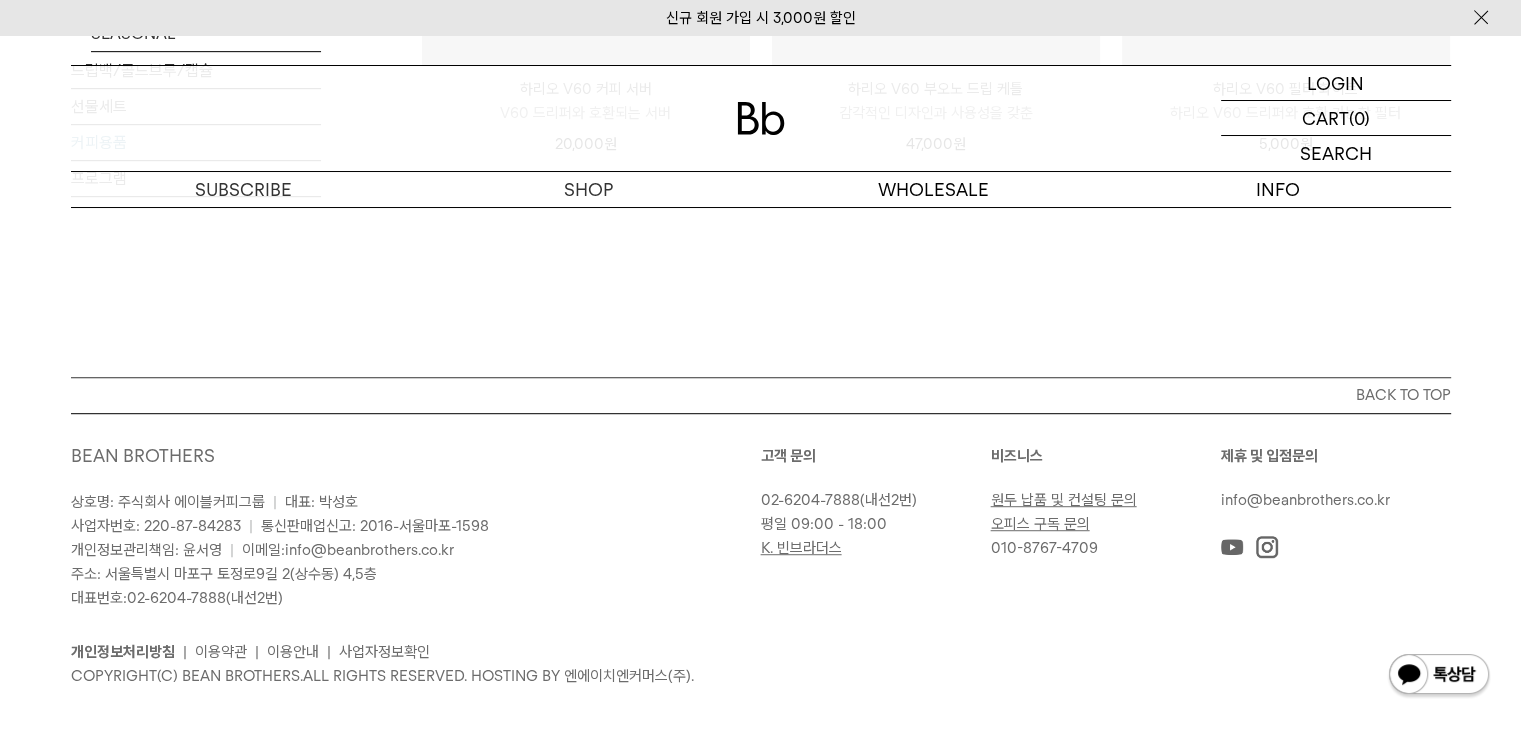 click on "커피용품
상품
6
개
최신순
최신순
인기순
낮은가격순
높은가격순" at bounding box center (936, -210) 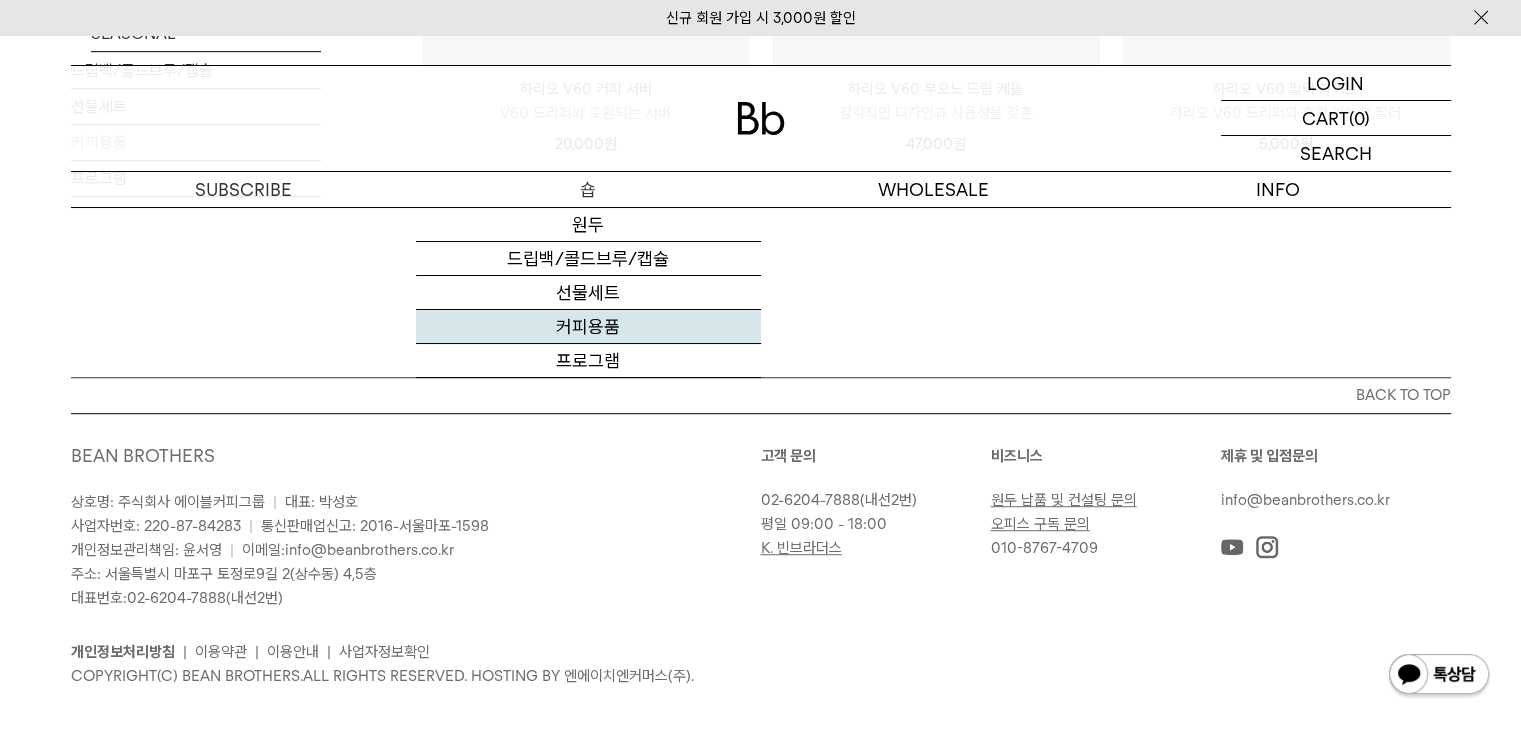 click on "커피용품" at bounding box center [588, 327] 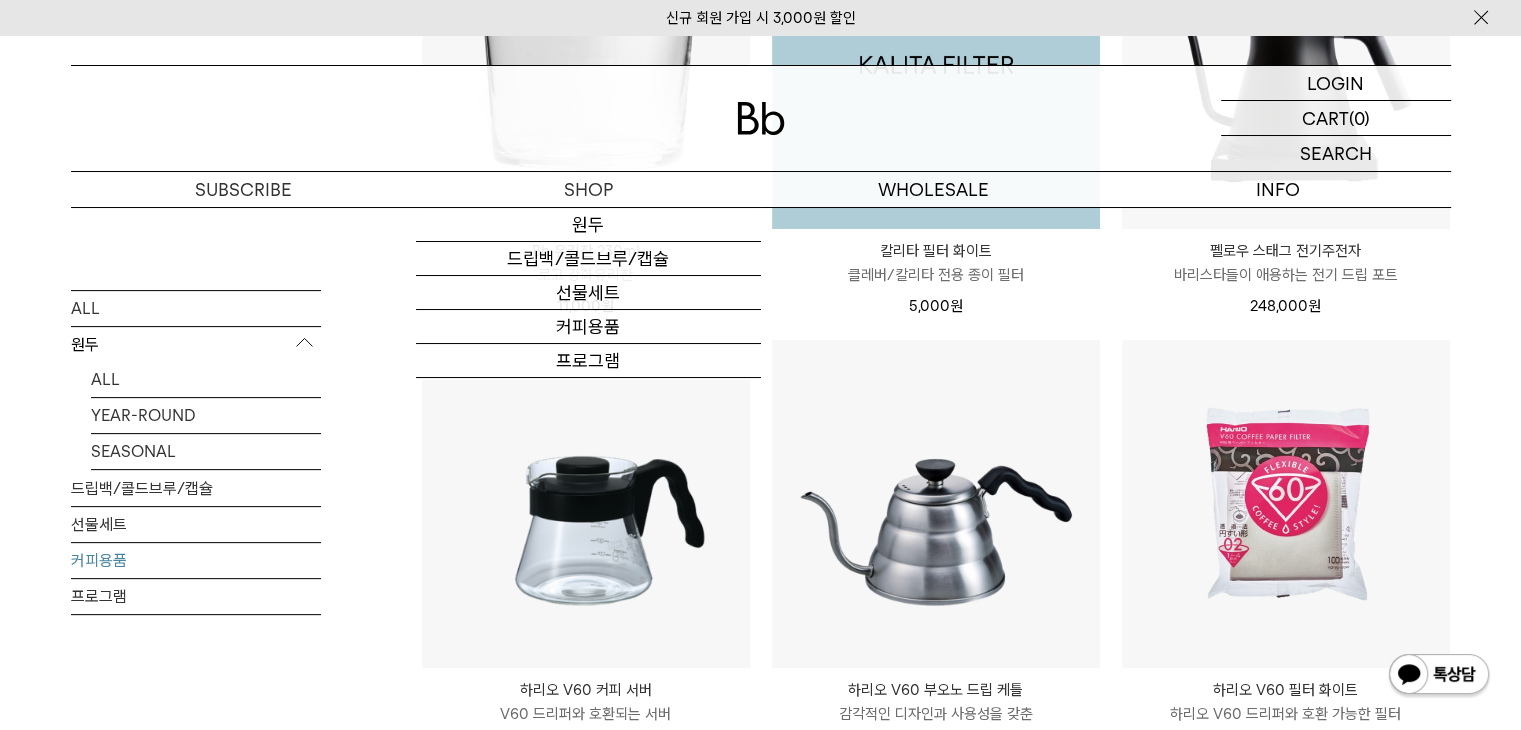 scroll, scrollTop: 500, scrollLeft: 0, axis: vertical 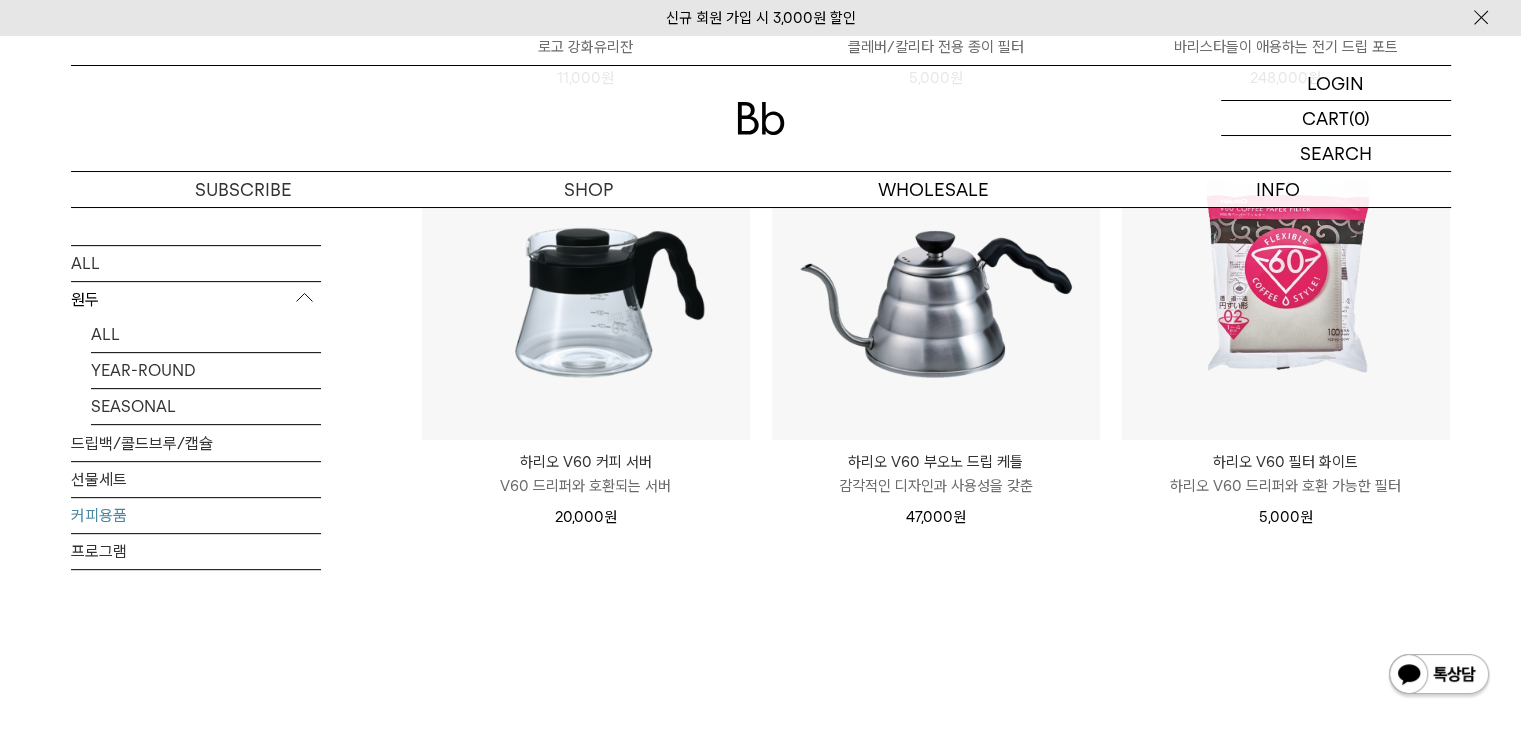 drag, startPoint x: 813, startPoint y: 500, endPoint x: 835, endPoint y: 597, distance: 99.46356 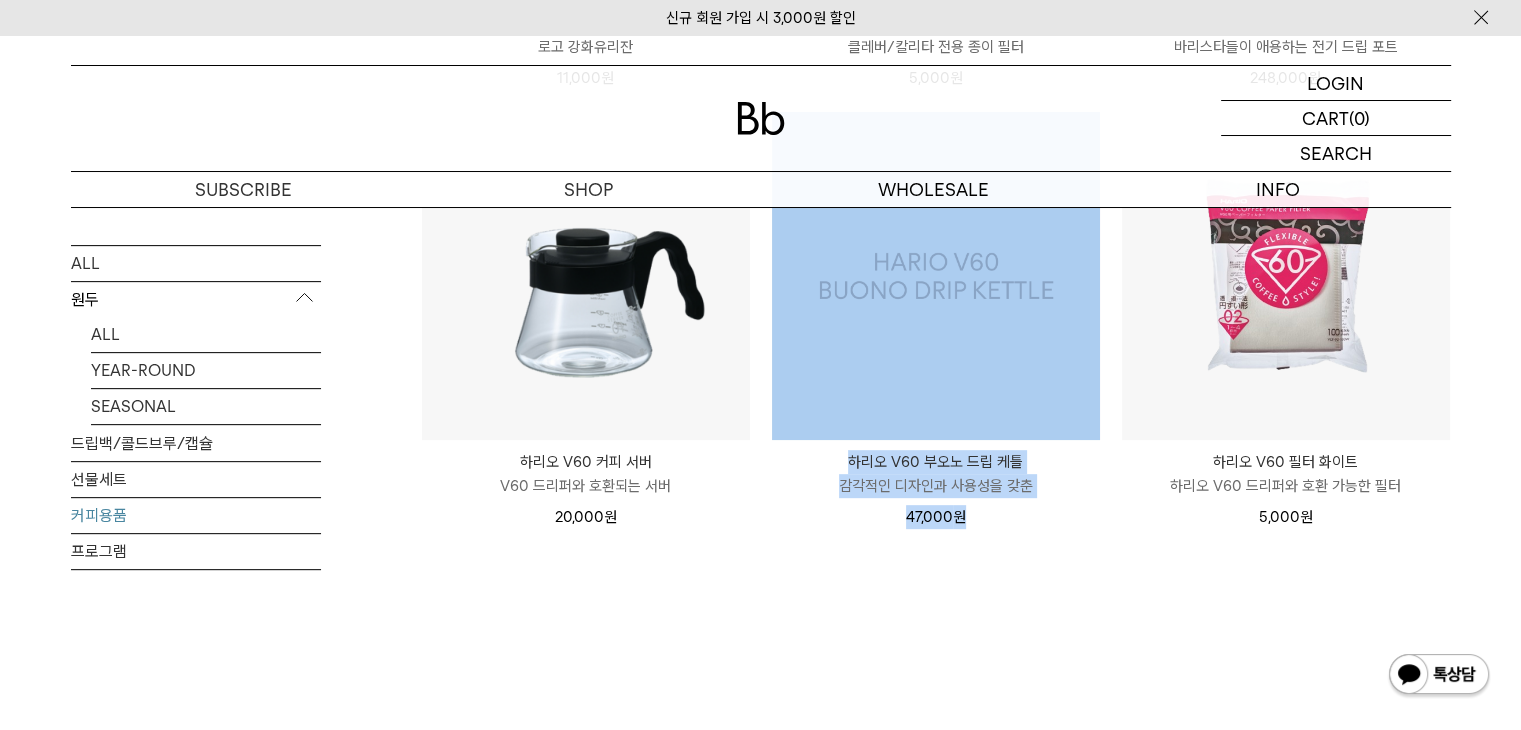 drag, startPoint x: 1041, startPoint y: 616, endPoint x: 824, endPoint y: 430, distance: 285.80588 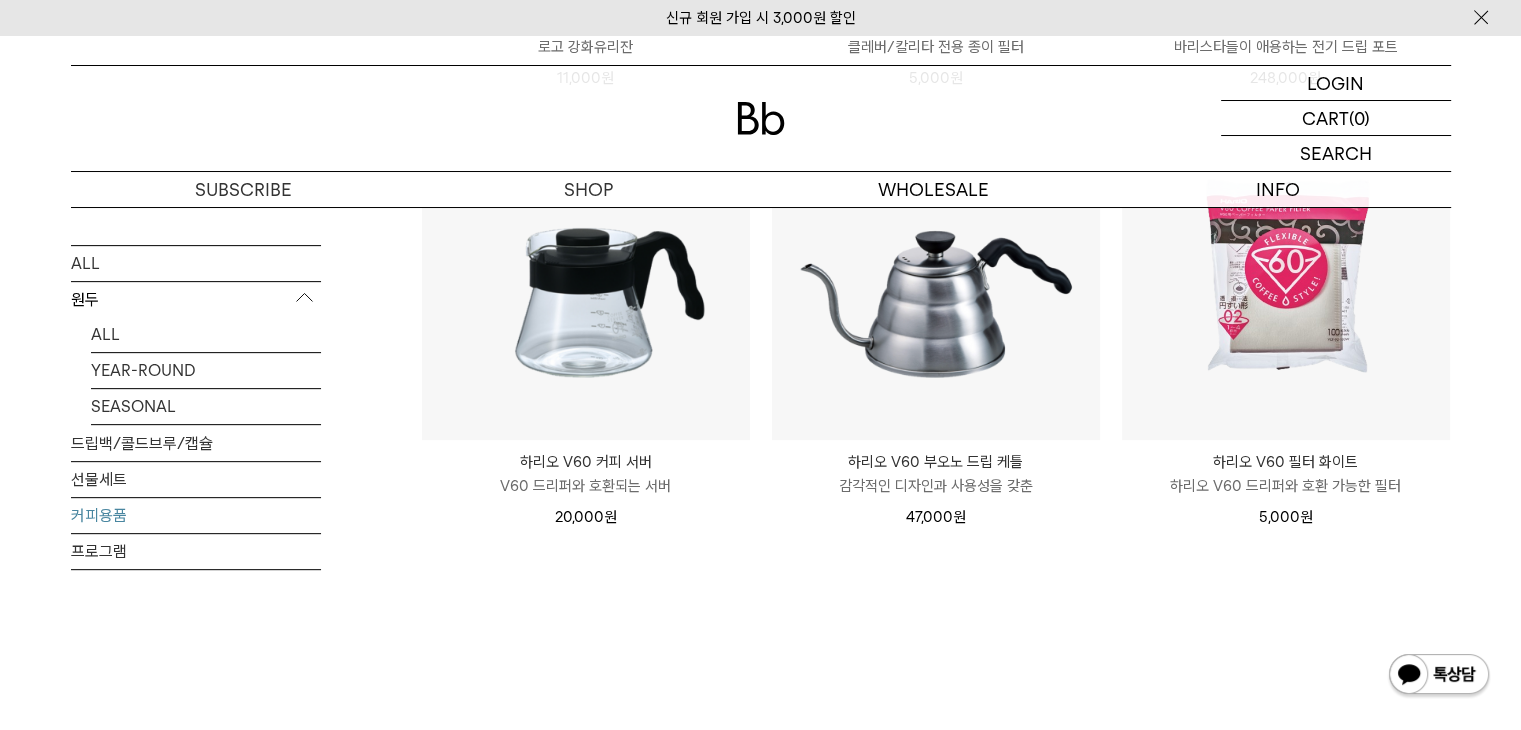 click on "커피용품
상품
6
개
최신순
최신순
인기순
낮은가격순
높은가격순" at bounding box center (936, 163) 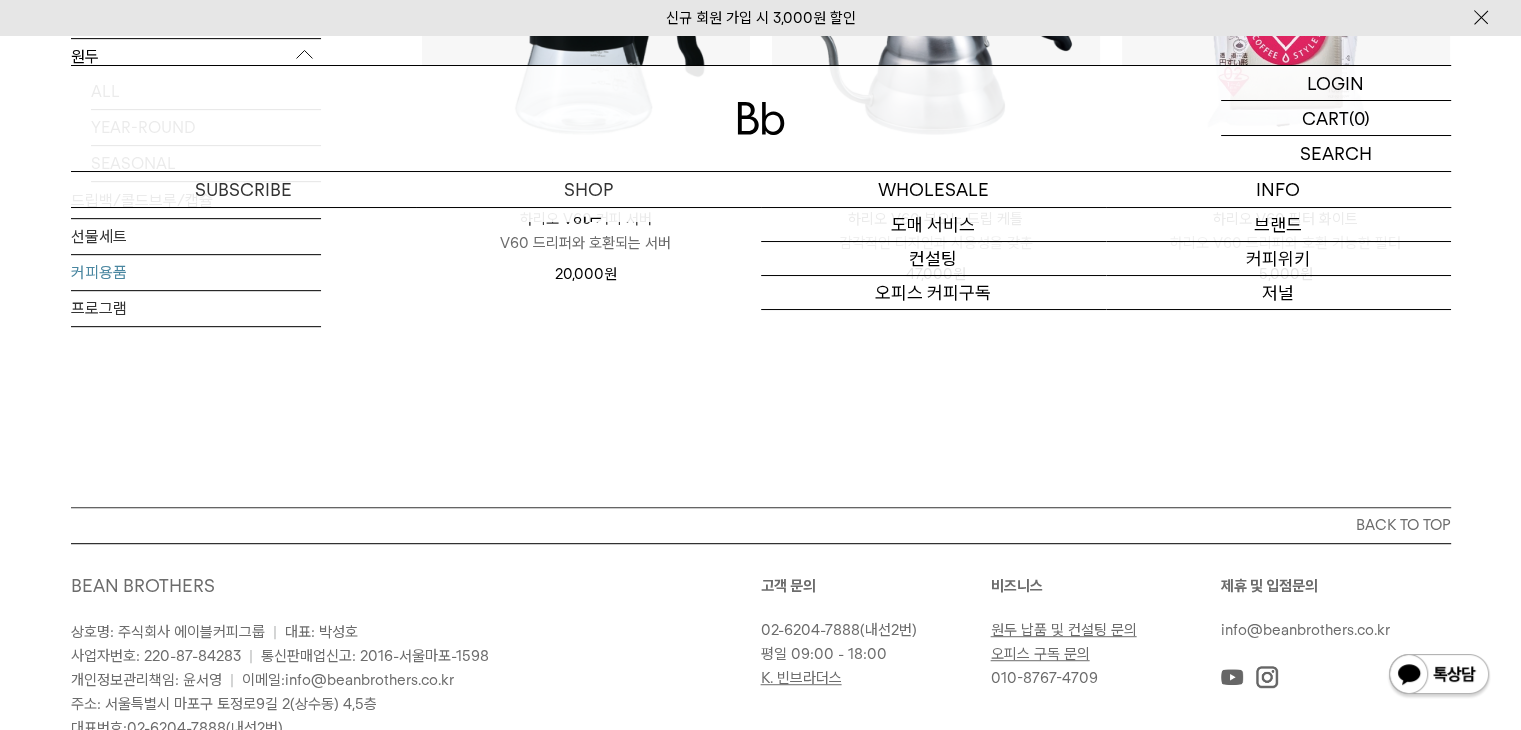 scroll, scrollTop: 1128, scrollLeft: 0, axis: vertical 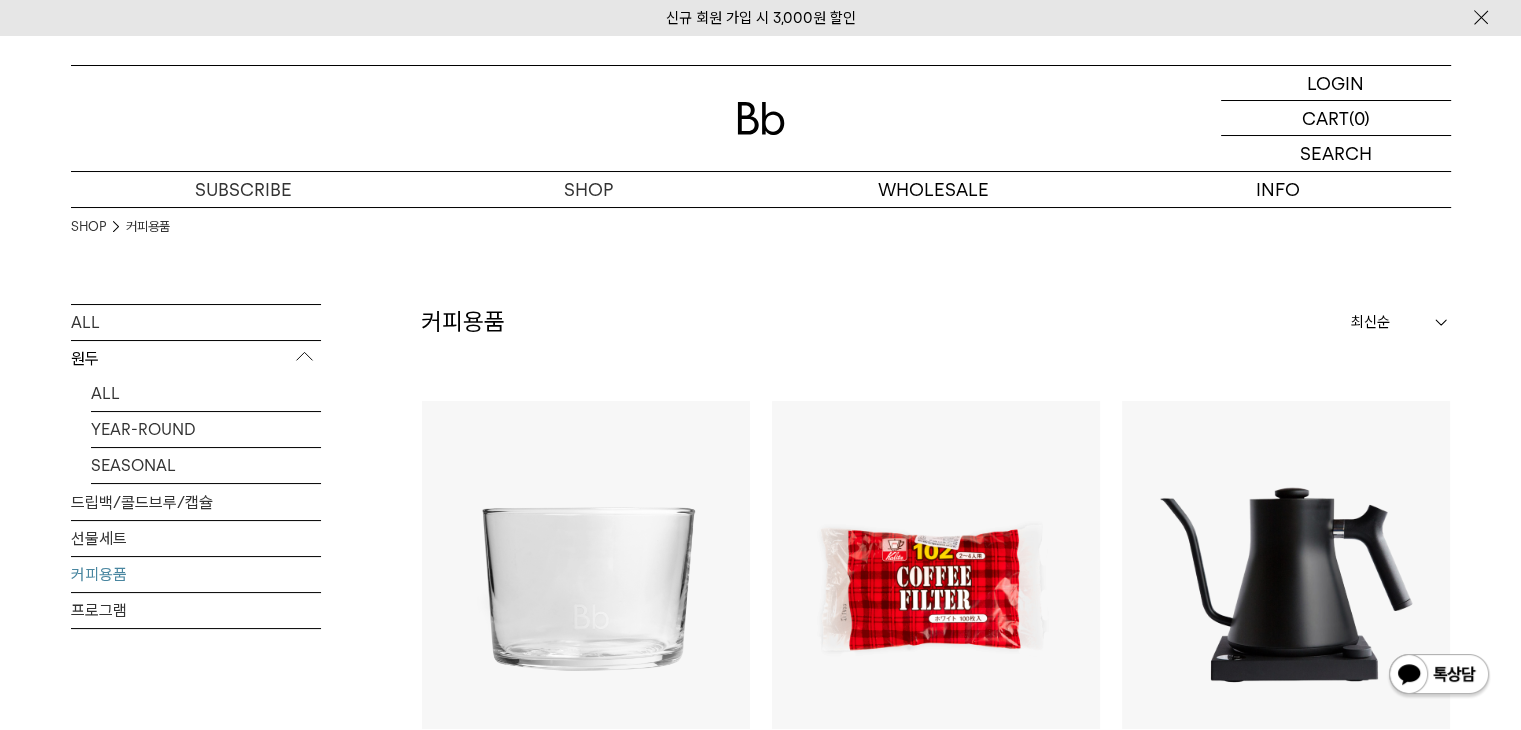 drag, startPoint x: 698, startPoint y: 623, endPoint x: 647, endPoint y: 293, distance: 333.91766 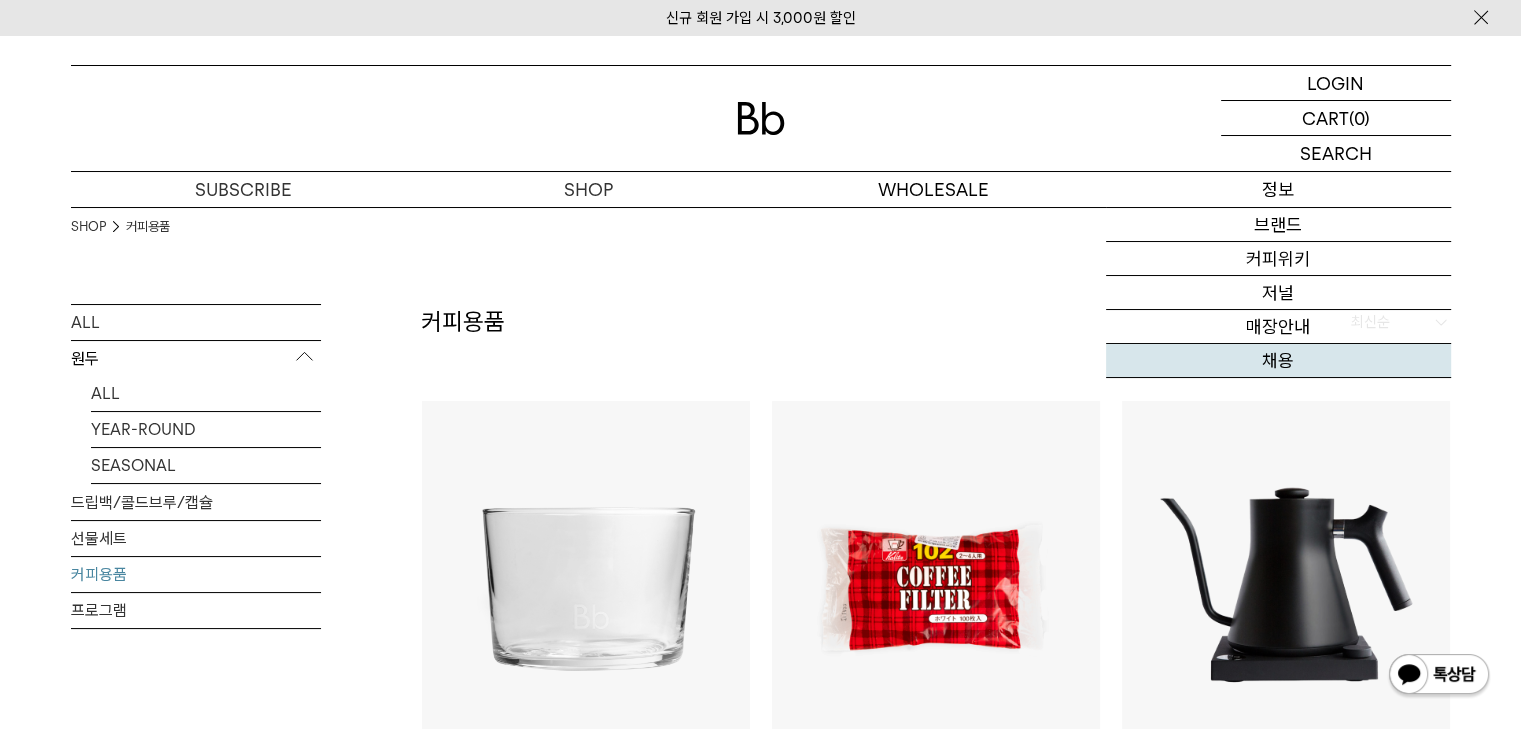 click on "채용" at bounding box center (1278, 361) 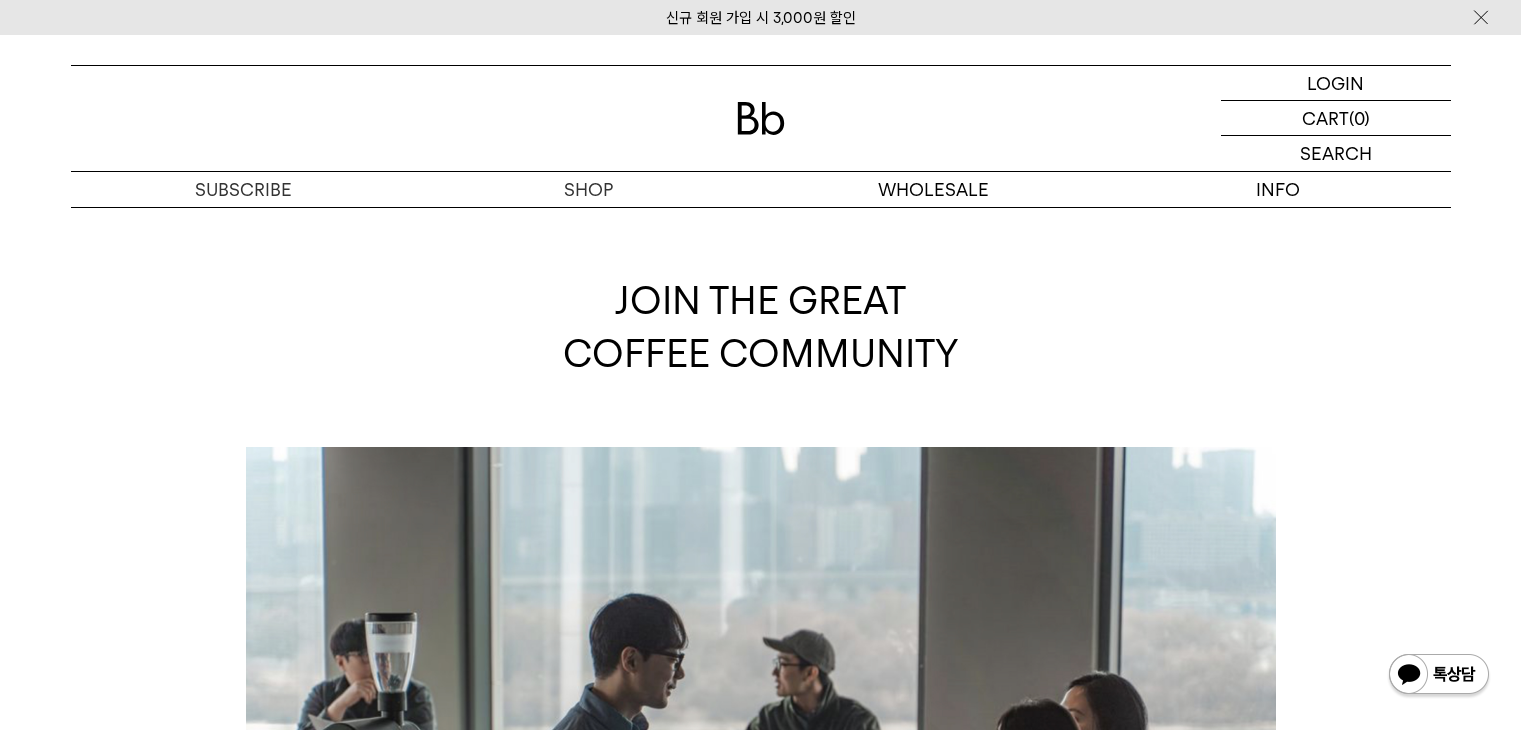 scroll, scrollTop: 900, scrollLeft: 0, axis: vertical 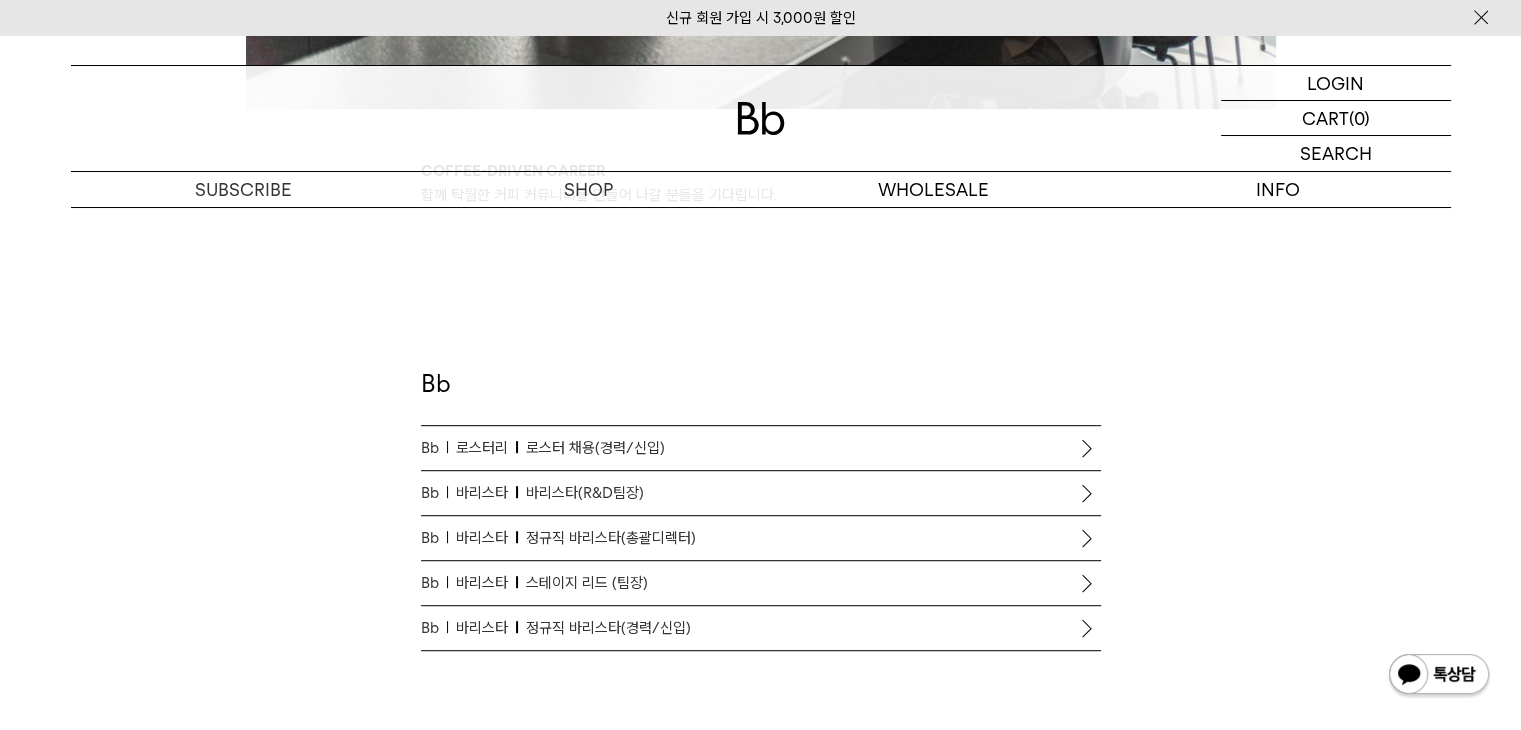click on "Bb 로스터리 로스터 채용(경력/신입)" at bounding box center (761, 448) 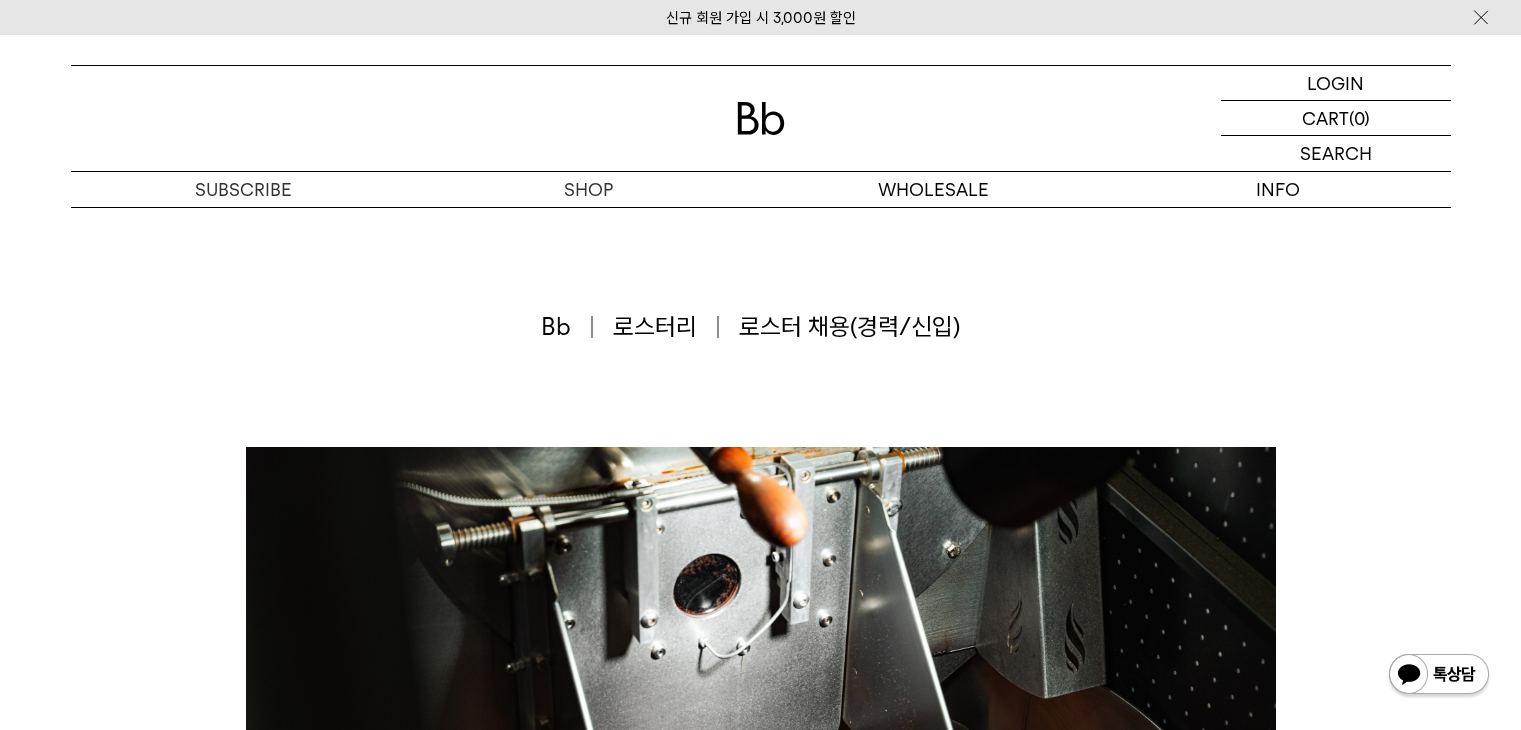 scroll, scrollTop: 500, scrollLeft: 0, axis: vertical 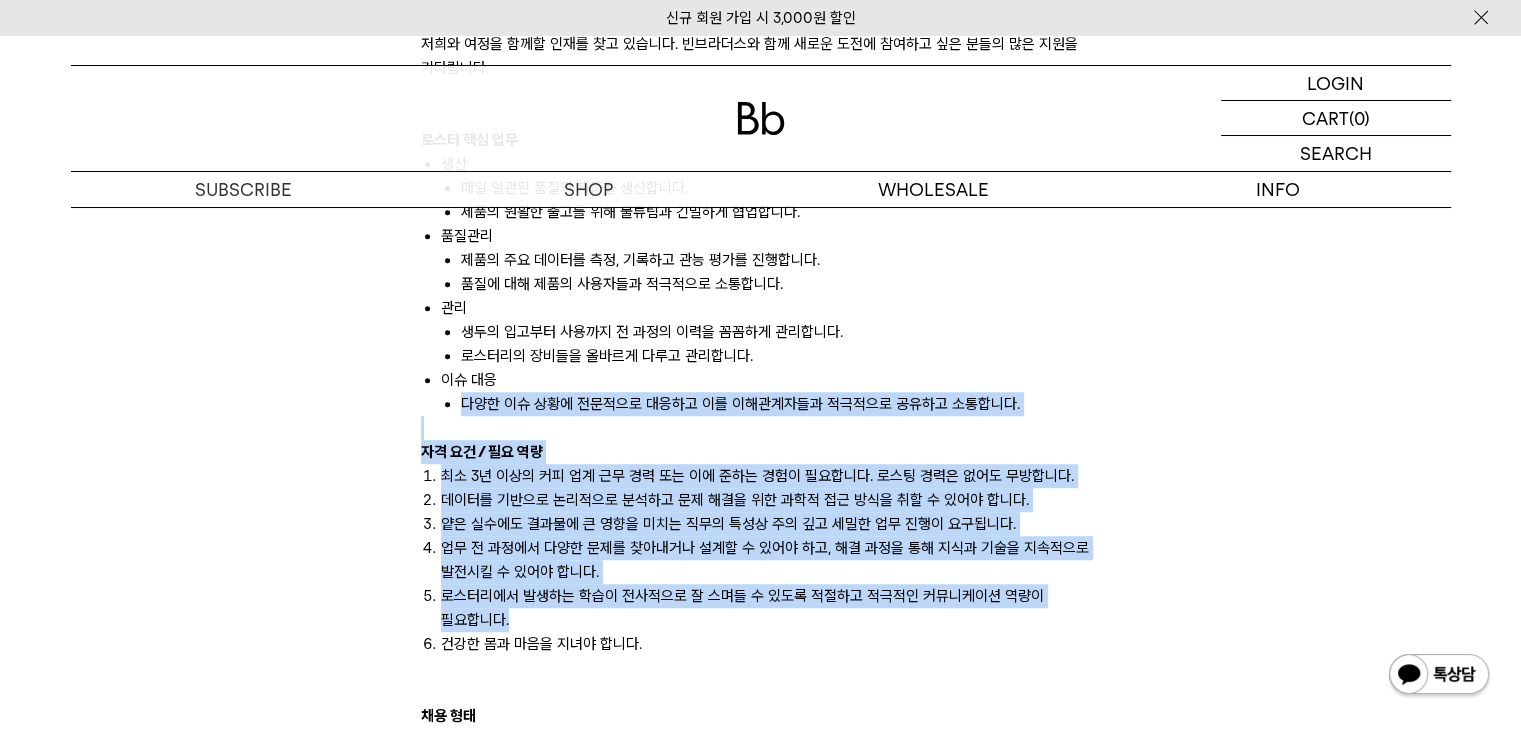 drag, startPoint x: 440, startPoint y: 421, endPoint x: 608, endPoint y: 611, distance: 253.62177 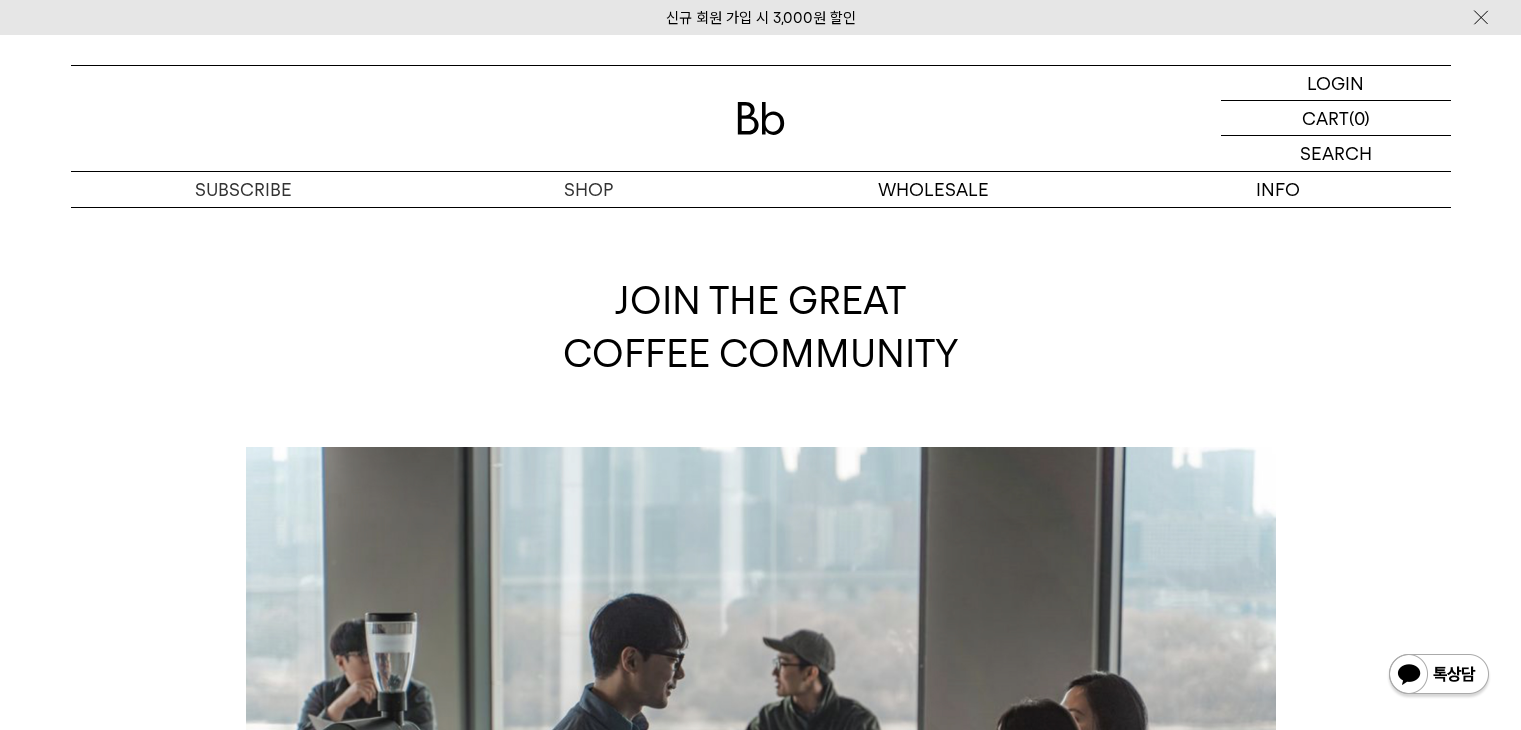 scroll, scrollTop: 1000, scrollLeft: 0, axis: vertical 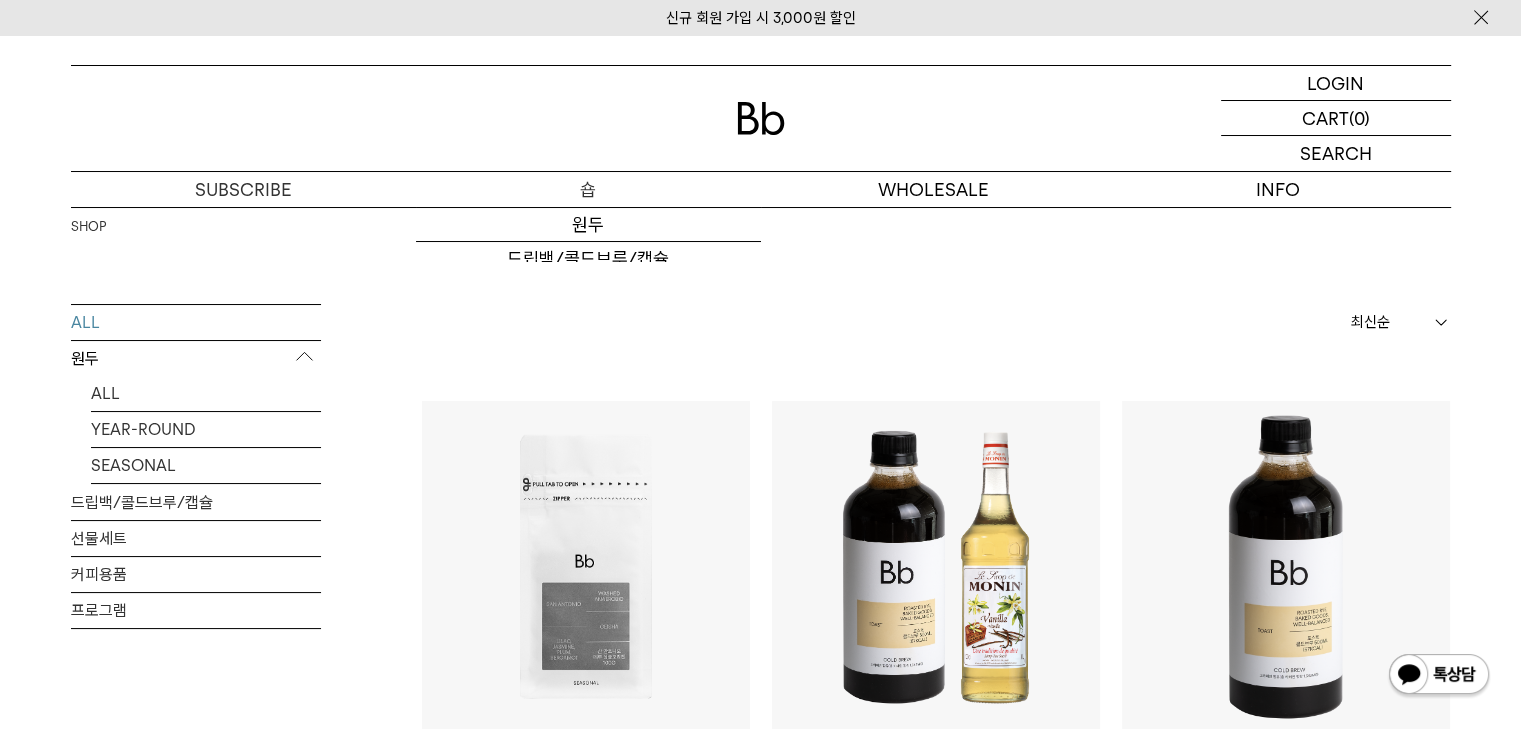 click on "숍" at bounding box center [588, 189] 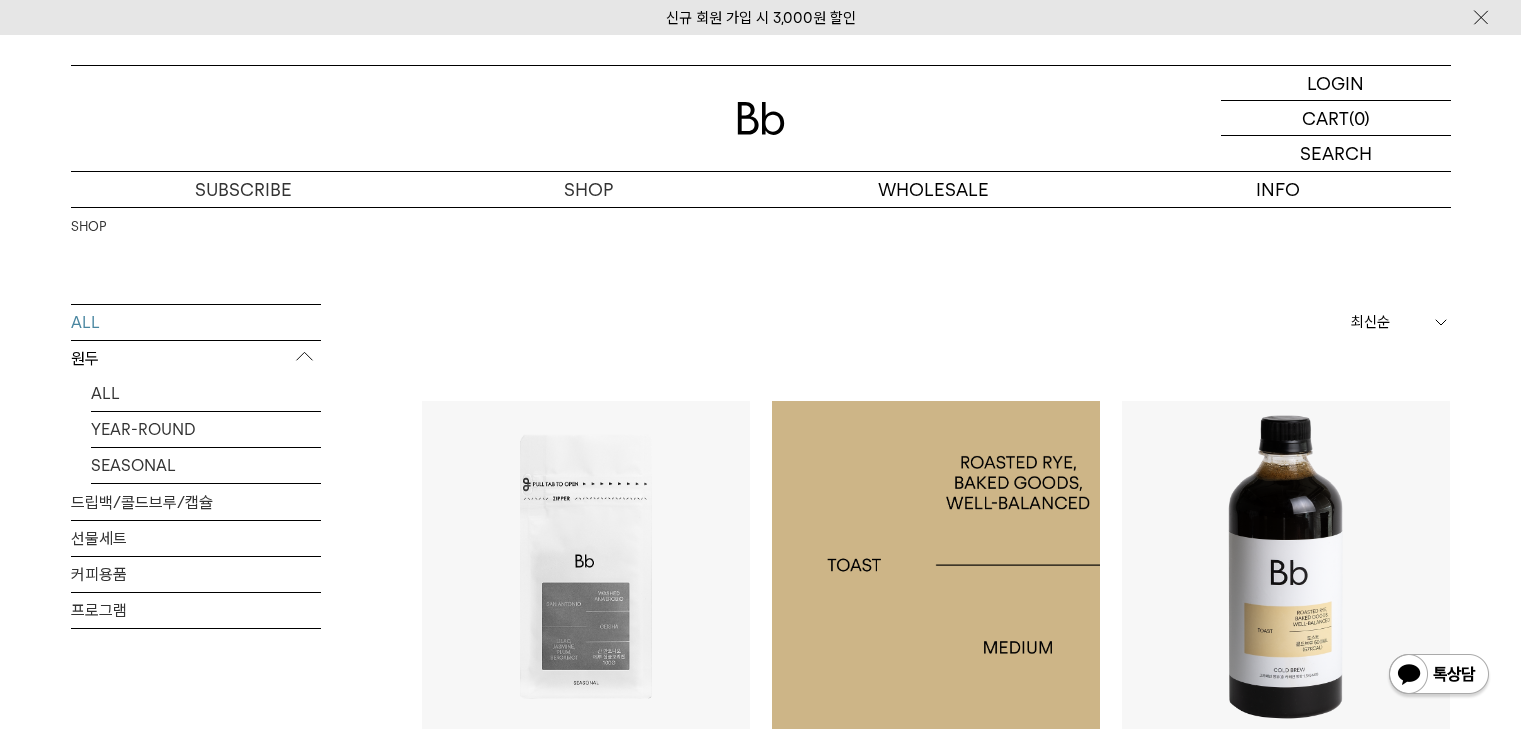 scroll, scrollTop: 0, scrollLeft: 0, axis: both 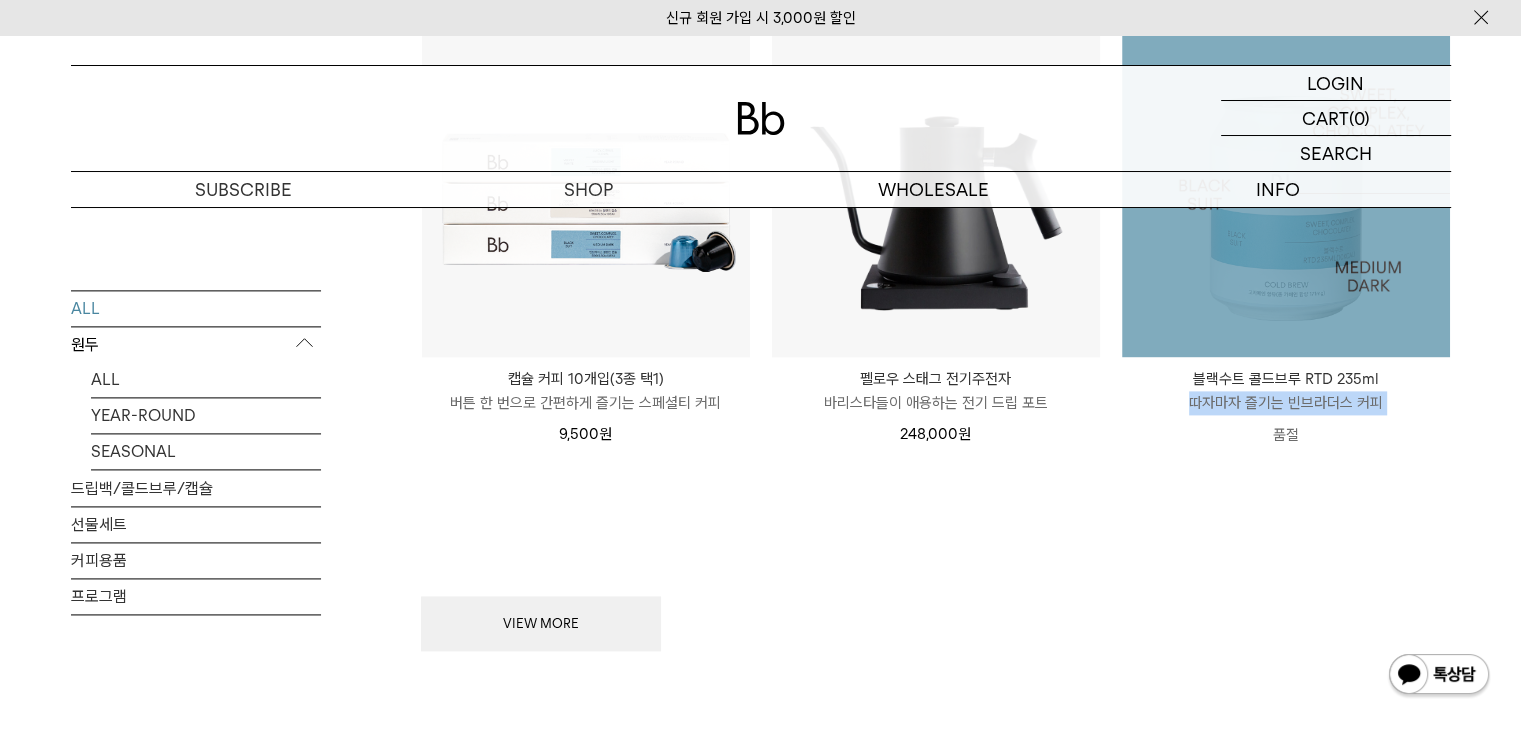drag, startPoint x: 1177, startPoint y: 423, endPoint x: 1475, endPoint y: 401, distance: 298.81097 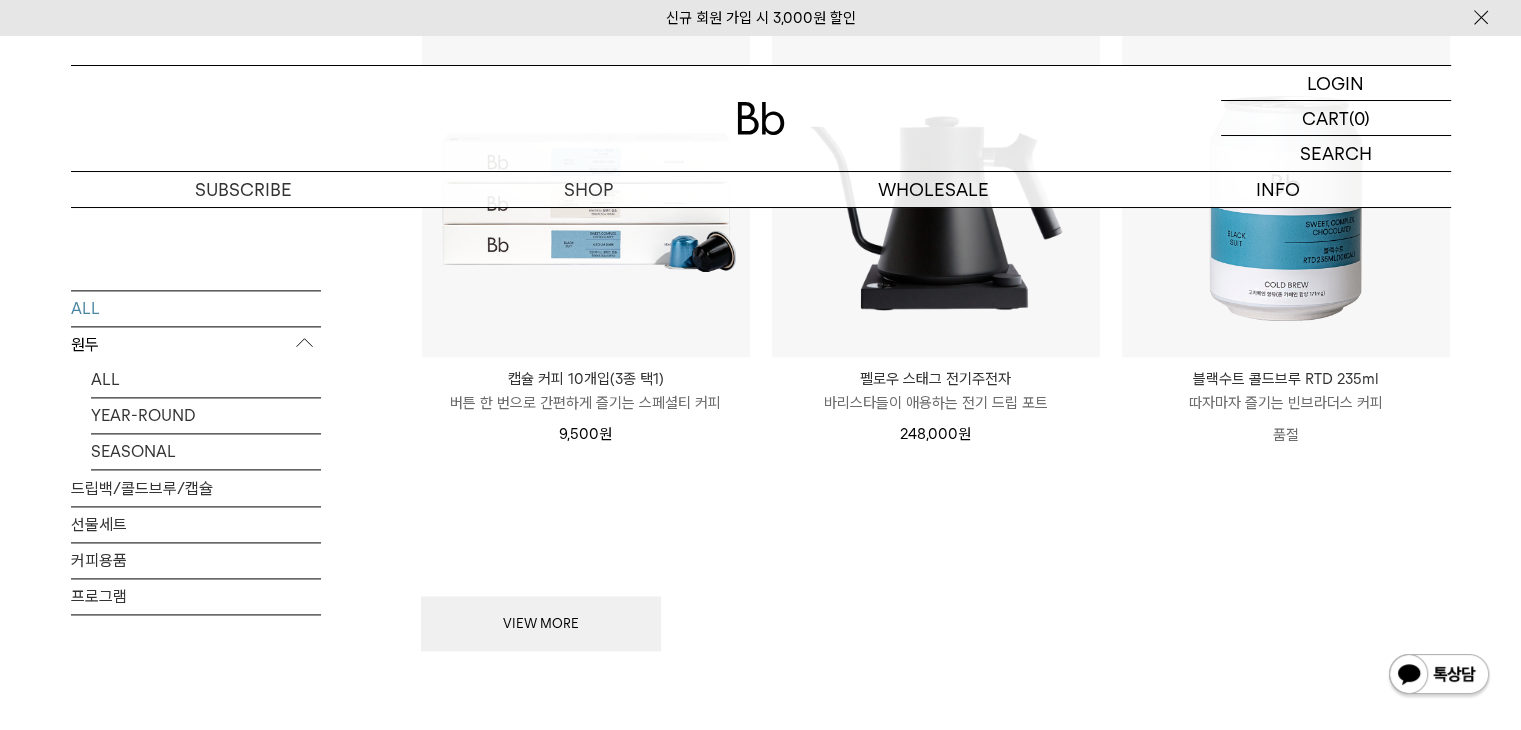 click on "SOLD OUT
블랙수트 콜드브루 RTD 235ml
Cold Brew | Black Suit RTD
따자마자 즐기는 빈브라더스 커피
품절" at bounding box center (1286, 252) 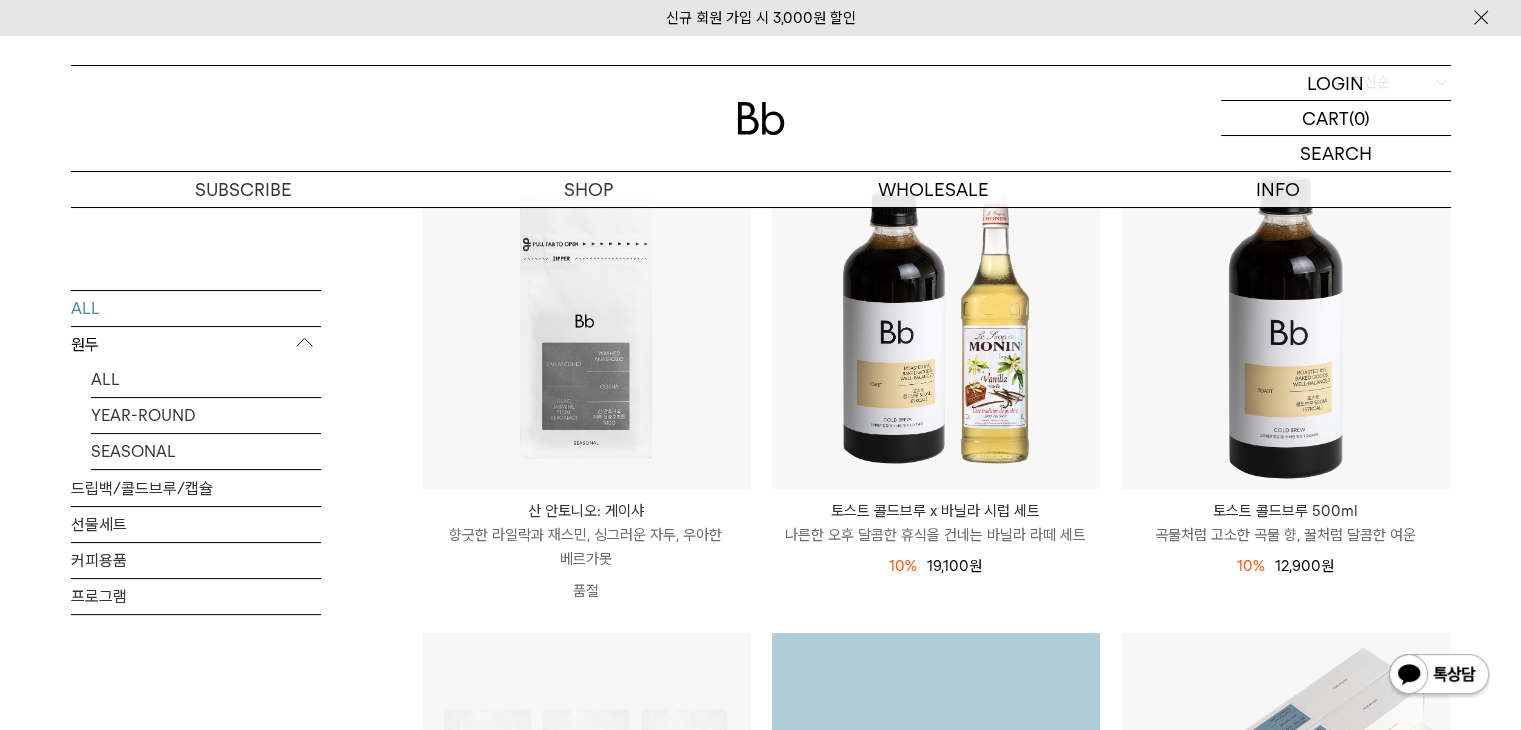 scroll, scrollTop: 0, scrollLeft: 0, axis: both 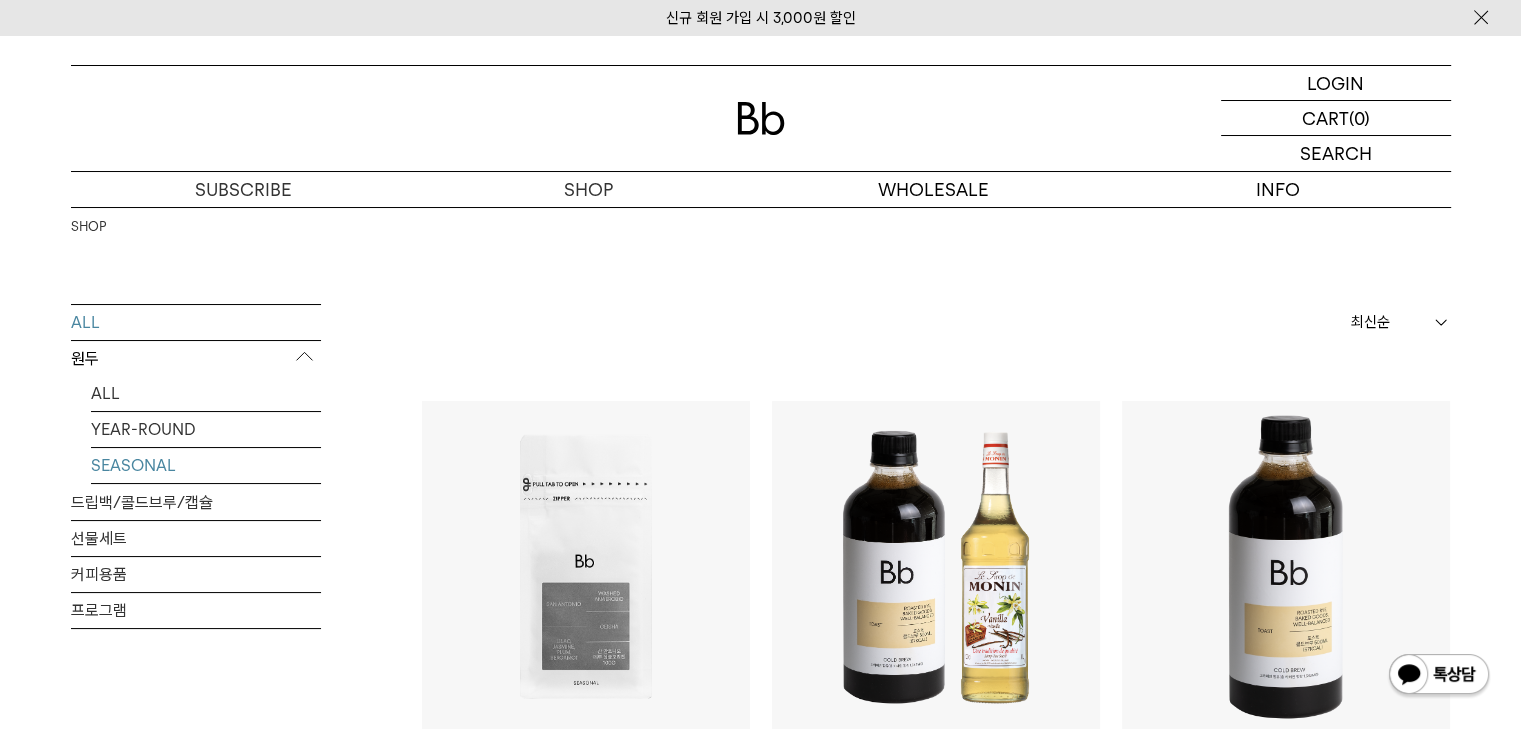 click on "SEASONAL" at bounding box center (206, 465) 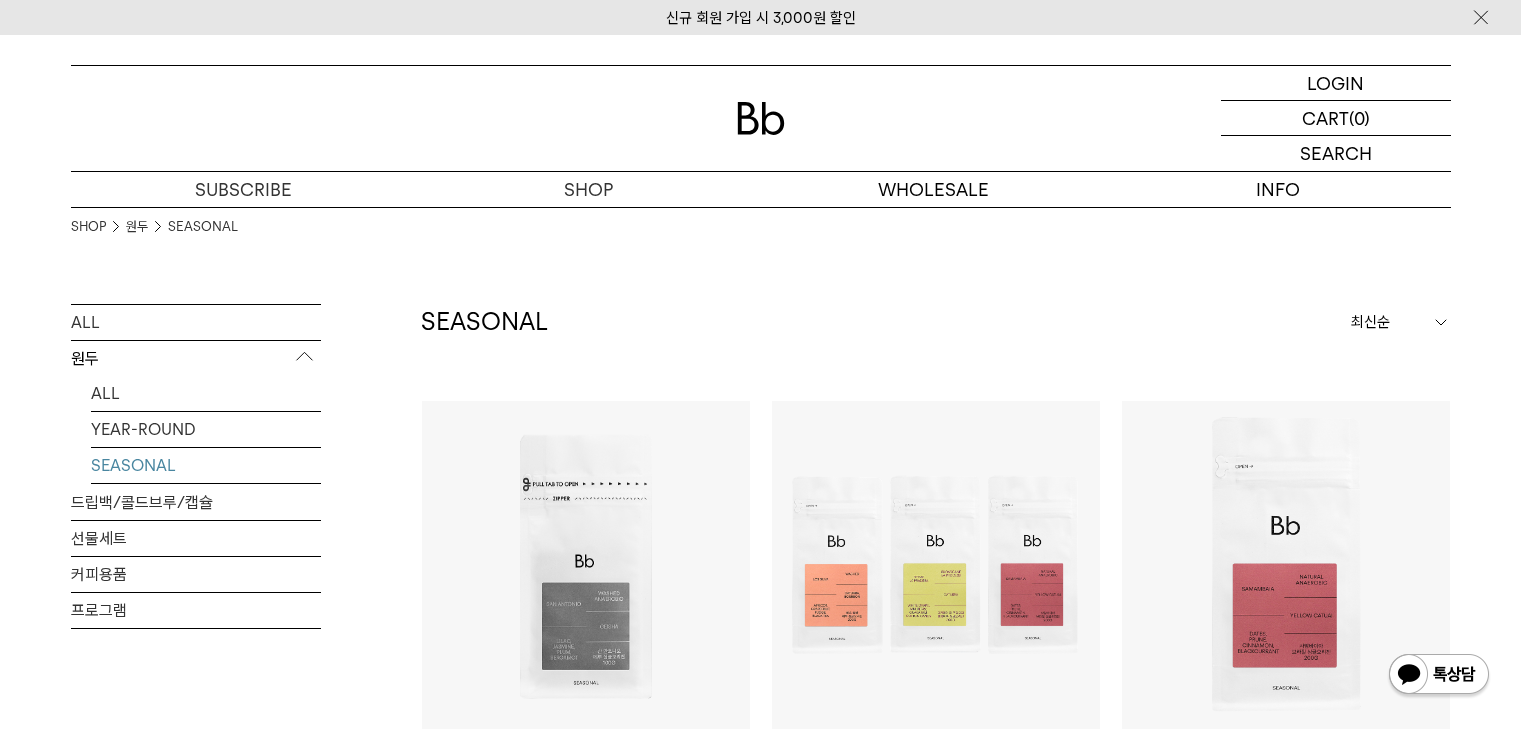 scroll, scrollTop: 200, scrollLeft: 0, axis: vertical 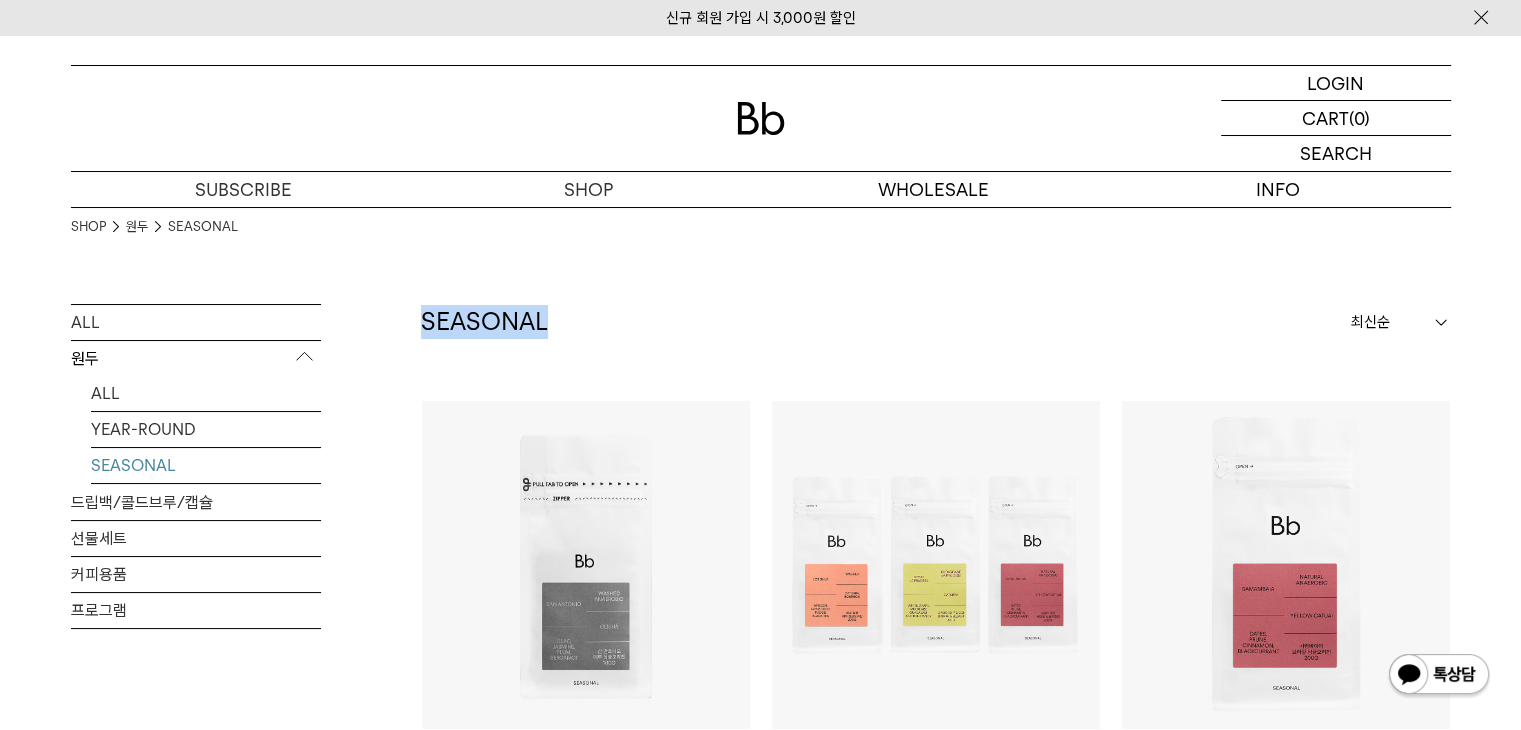 drag, startPoint x: 400, startPoint y: 327, endPoint x: 554, endPoint y: 337, distance: 154.32434 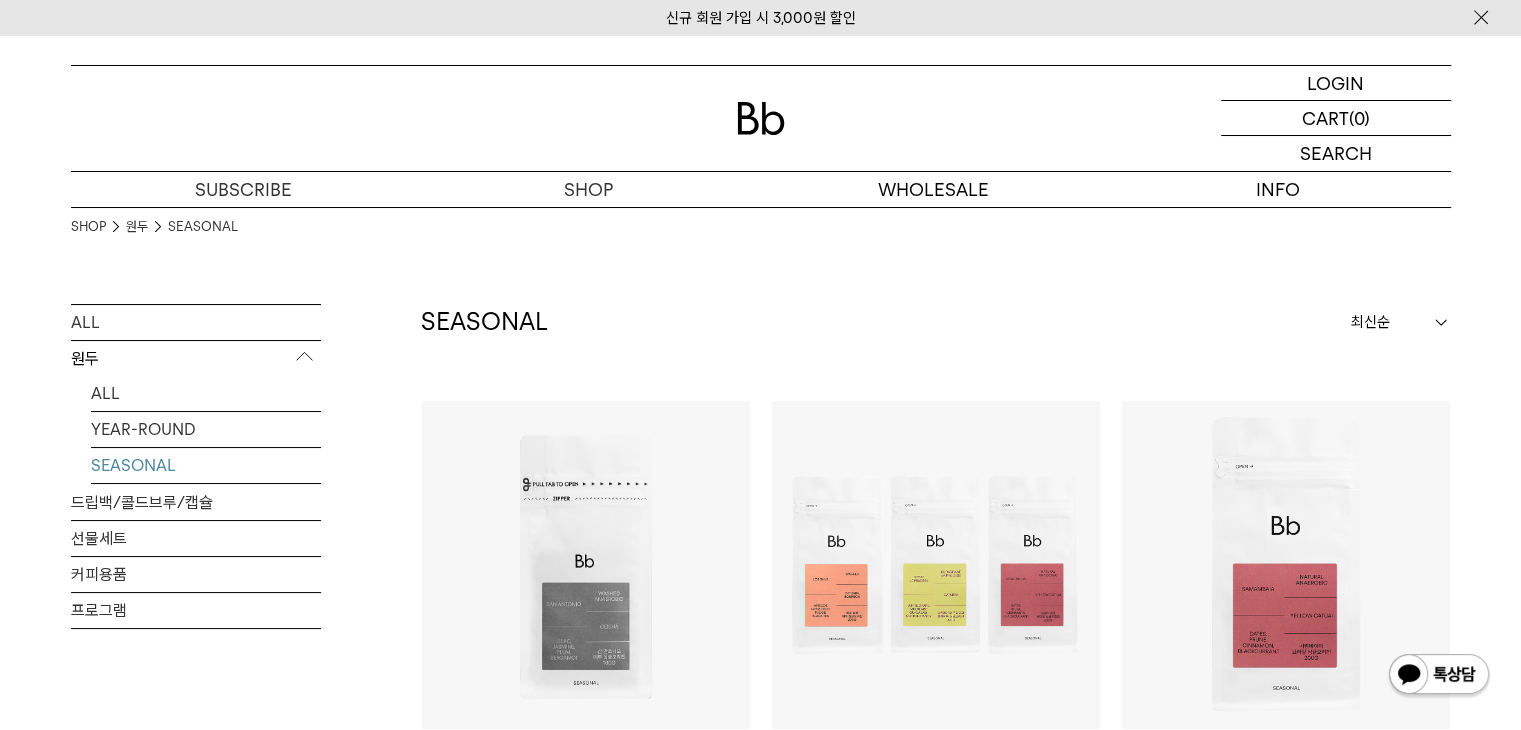 click on "SEASONAL
상품
6
개
최신순
최신순
인기순
낮은가격순" at bounding box center (936, 352) 